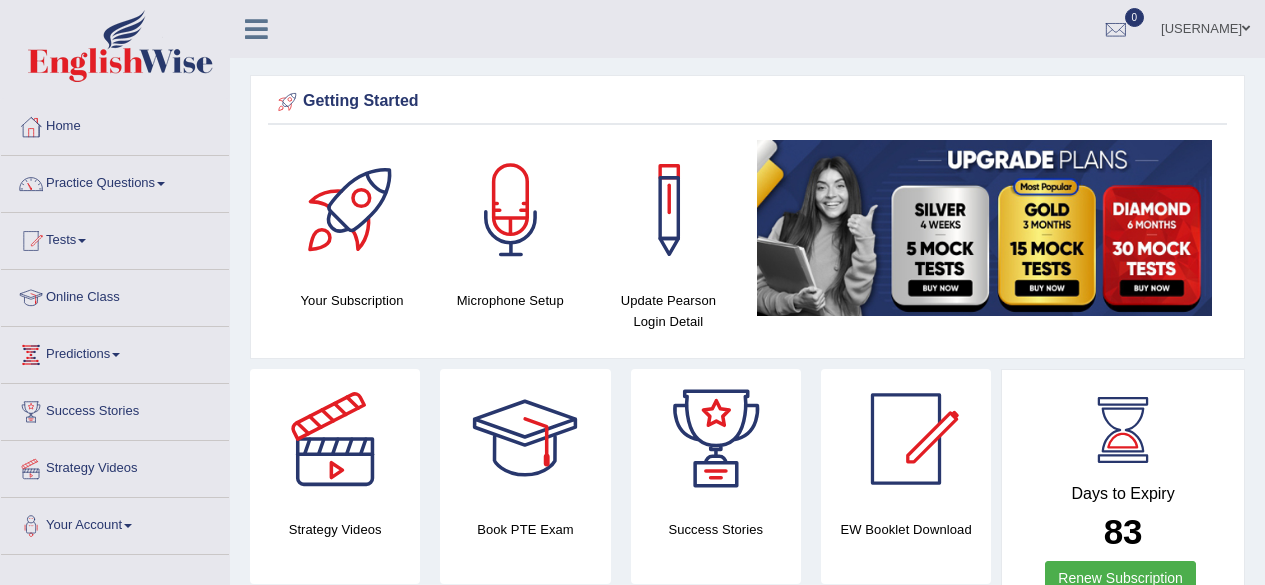 scroll, scrollTop: 0, scrollLeft: 0, axis: both 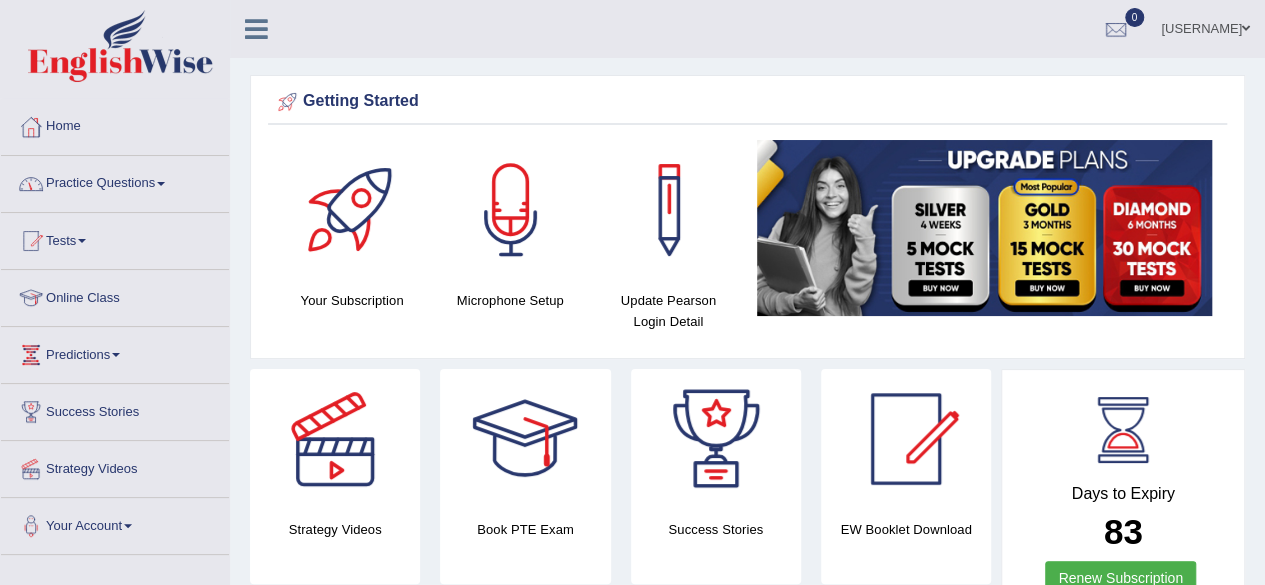 click on "Practice Questions" at bounding box center (115, 181) 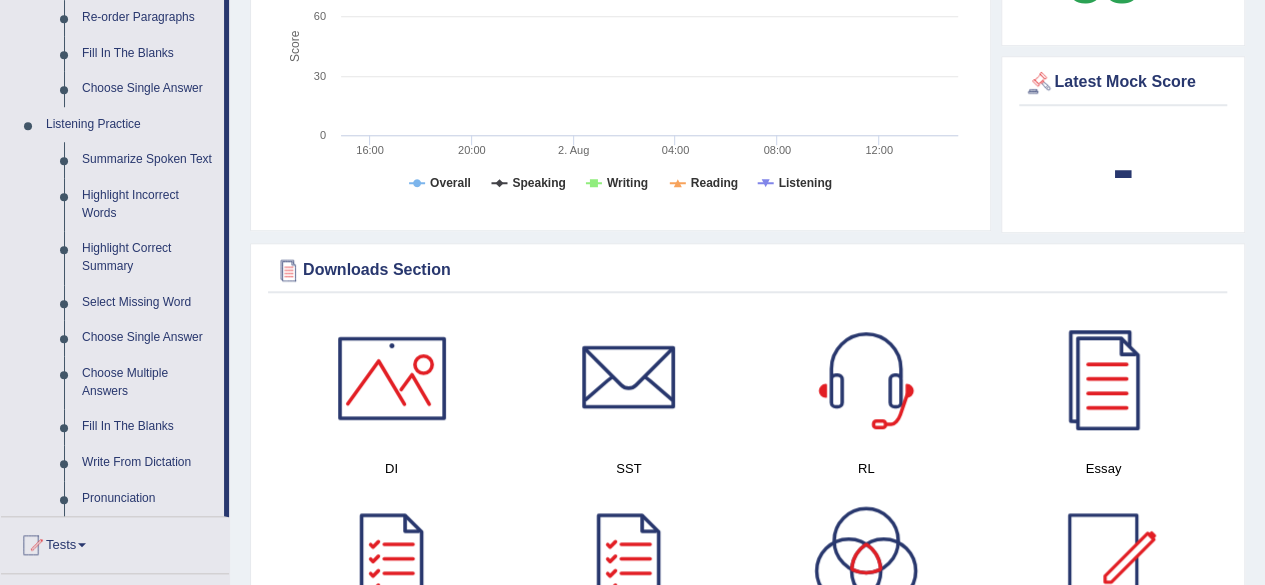 scroll, scrollTop: 800, scrollLeft: 0, axis: vertical 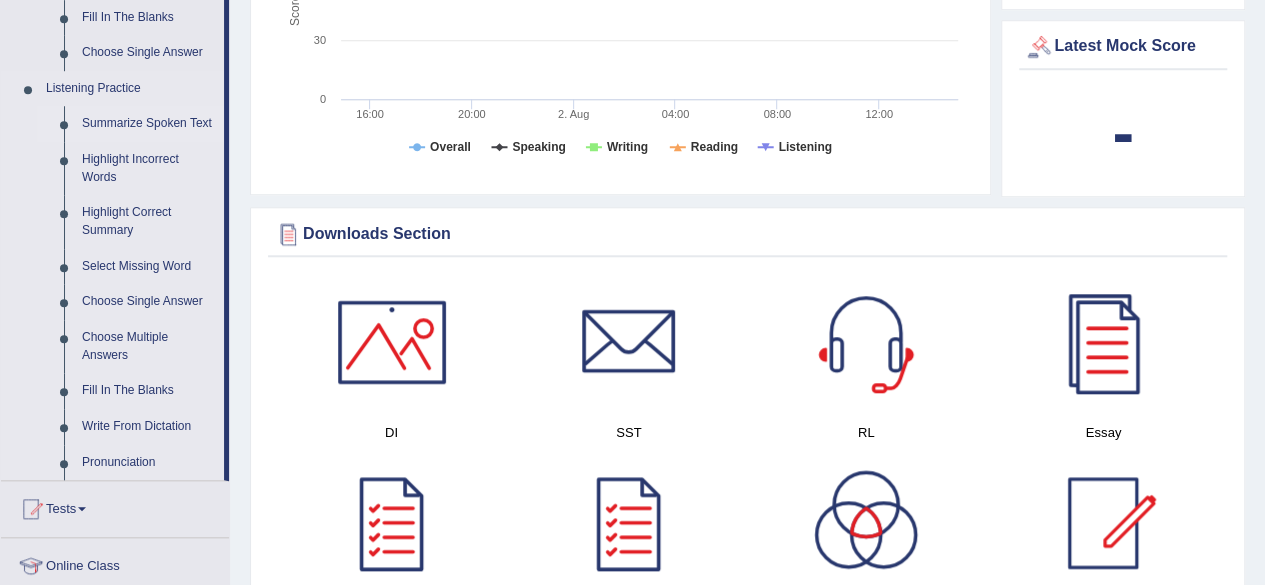 click on "Summarize Spoken Text" at bounding box center (148, 124) 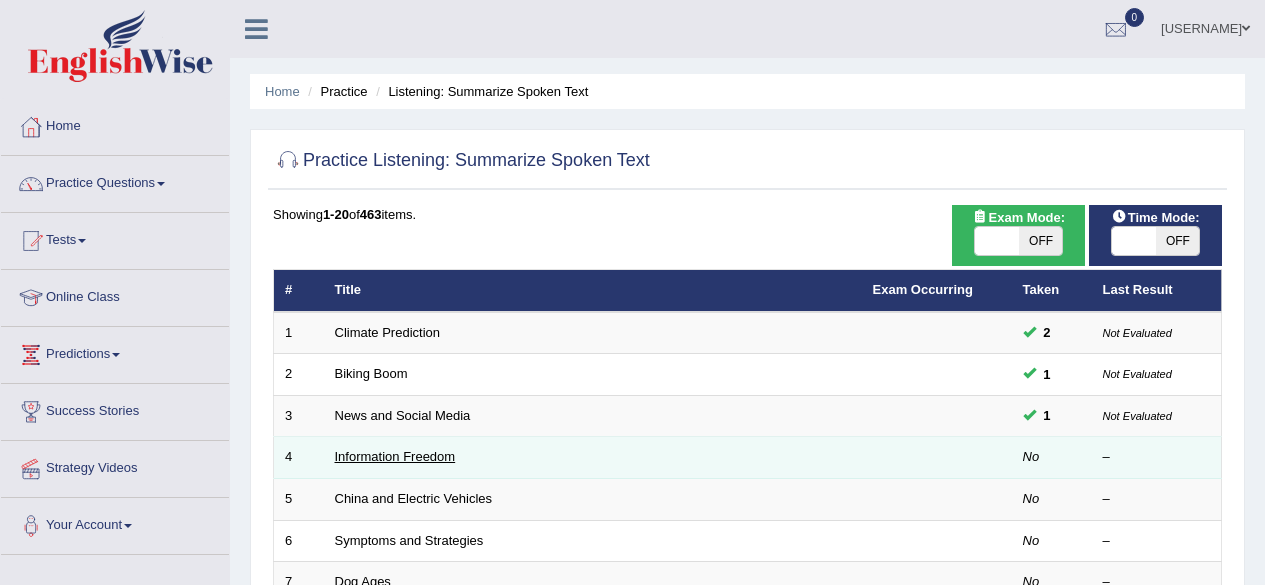 scroll, scrollTop: 0, scrollLeft: 0, axis: both 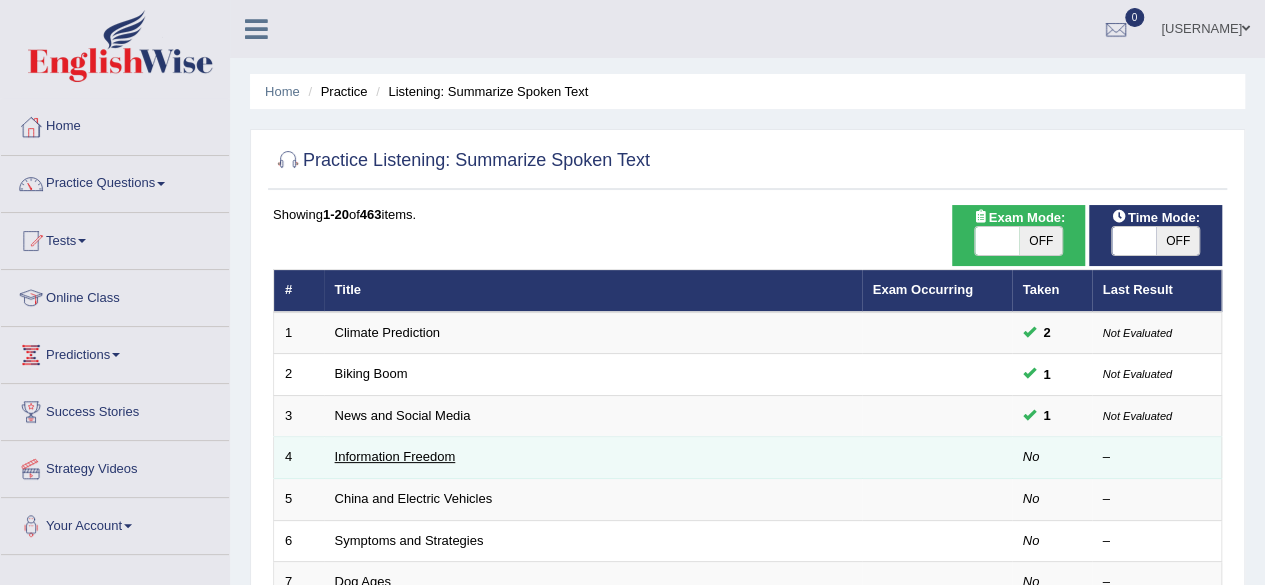 click on "Information Freedom" at bounding box center (395, 456) 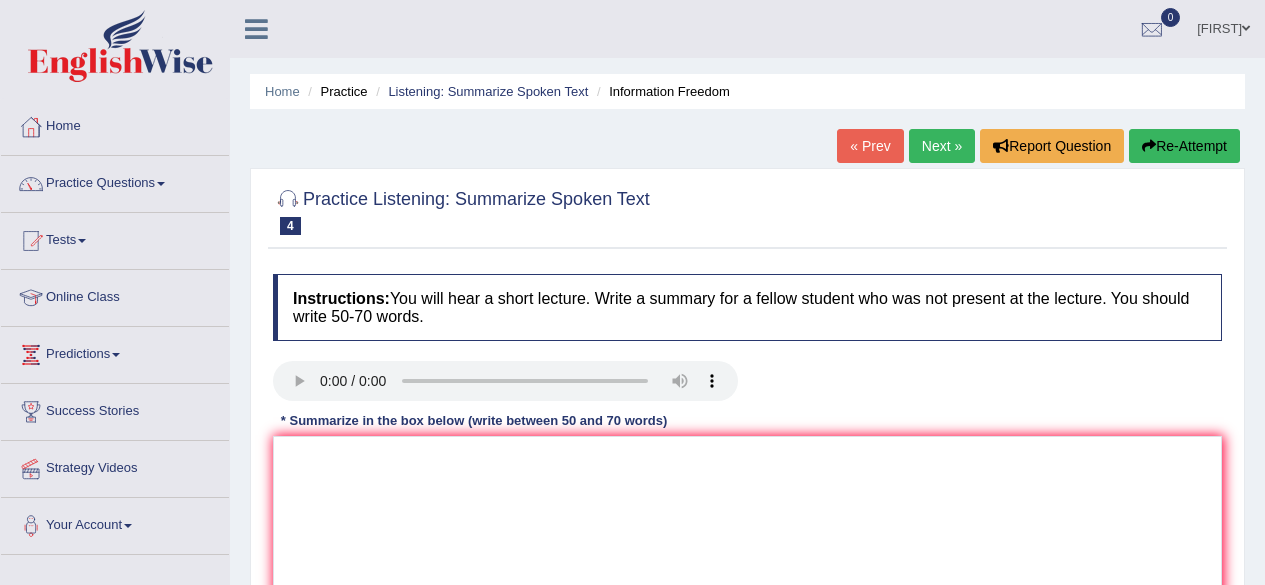scroll, scrollTop: 0, scrollLeft: 0, axis: both 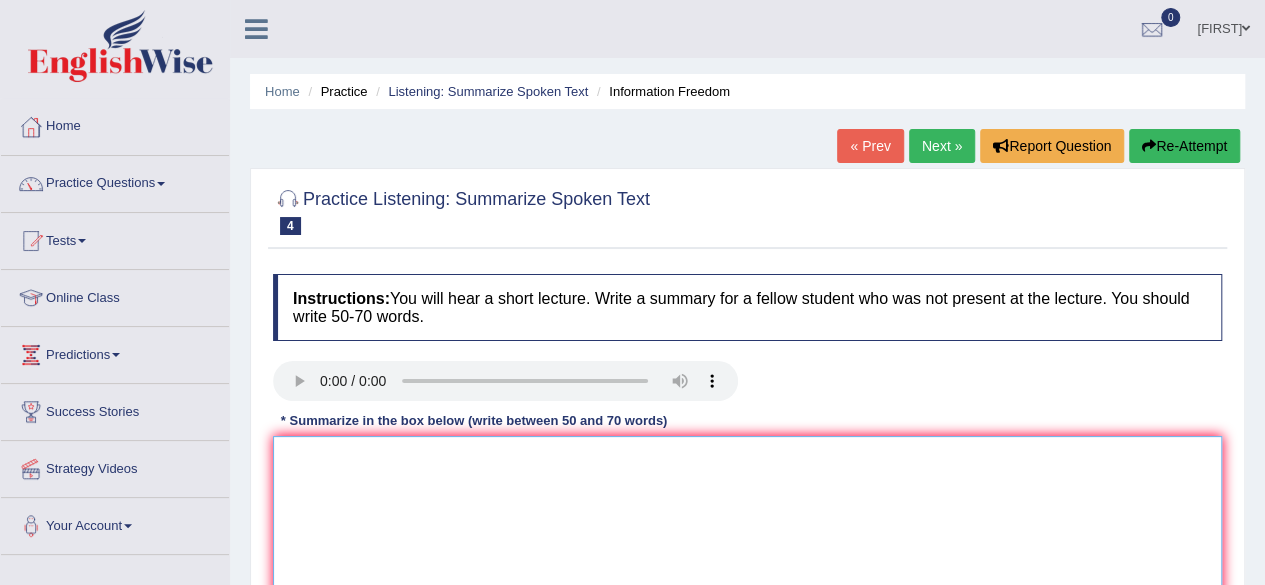 click at bounding box center [747, 533] 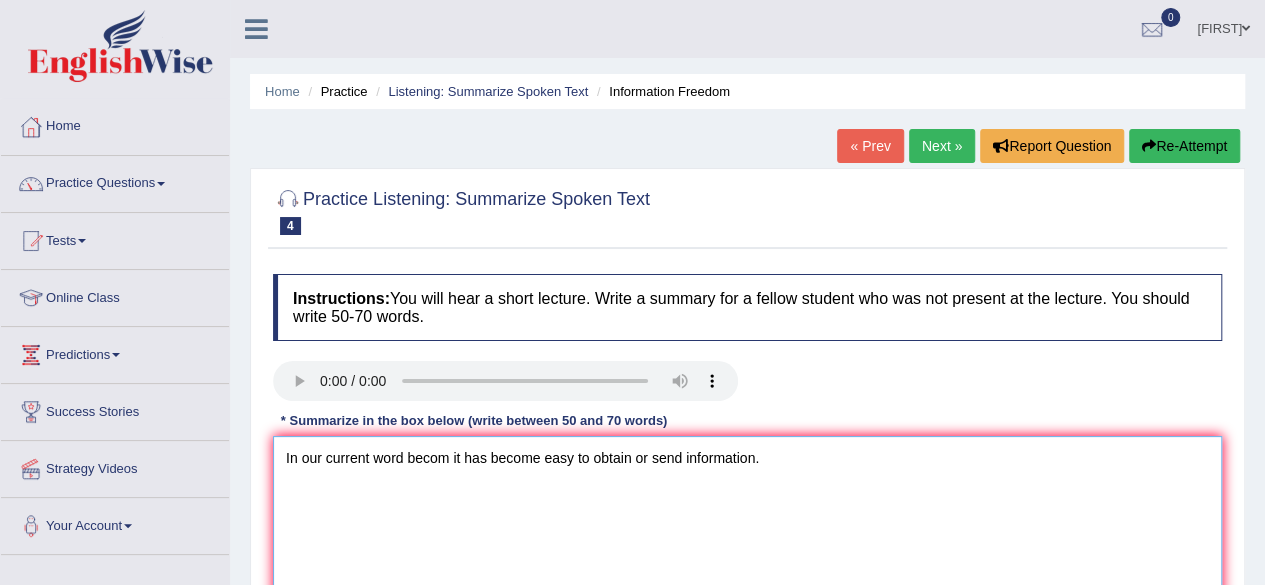click on "In our current word becom it has become easy to obtain or send information." at bounding box center (747, 533) 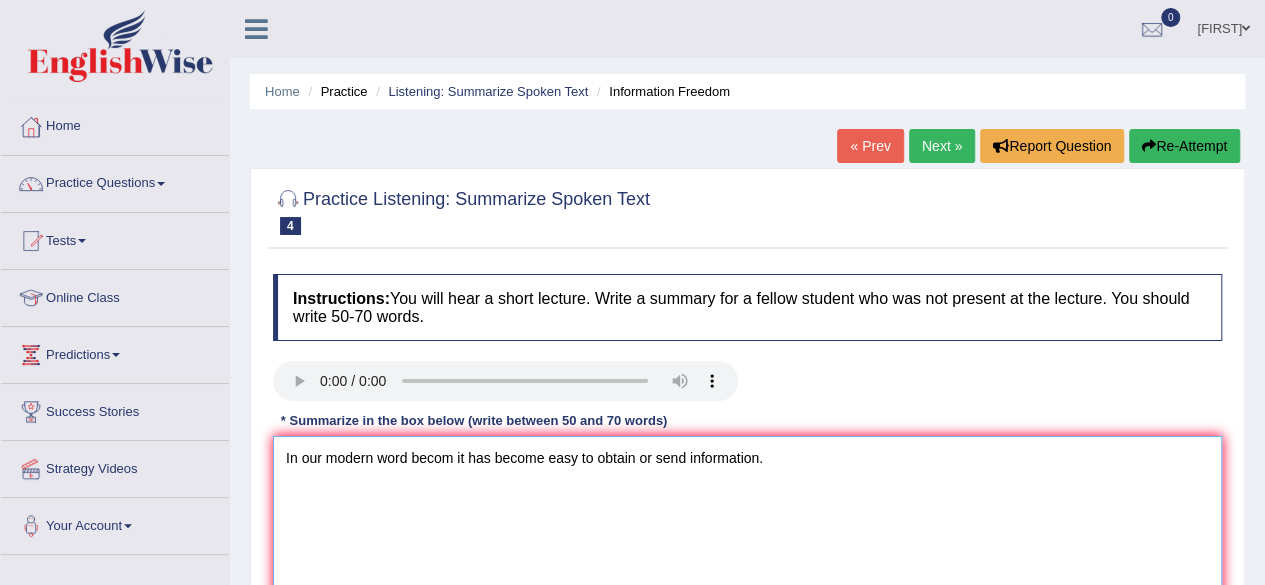 click on "In our modern word becom it has become easy to obtain or send information." at bounding box center (747, 533) 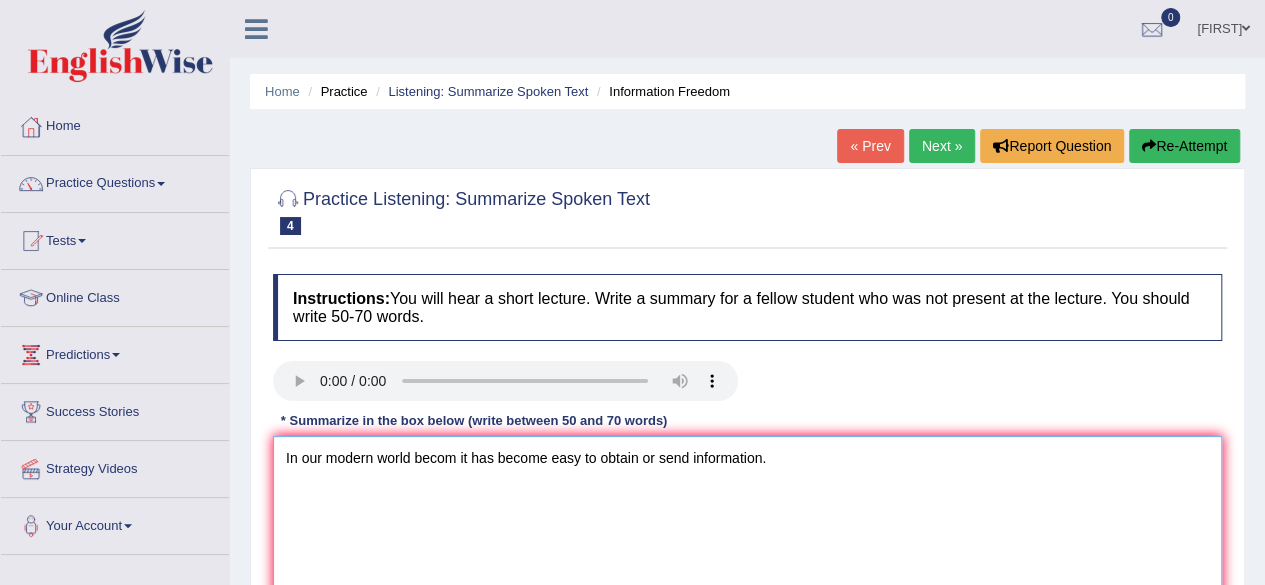 click on "In our modern world becom it has become easy to obtain or send information." at bounding box center (747, 533) 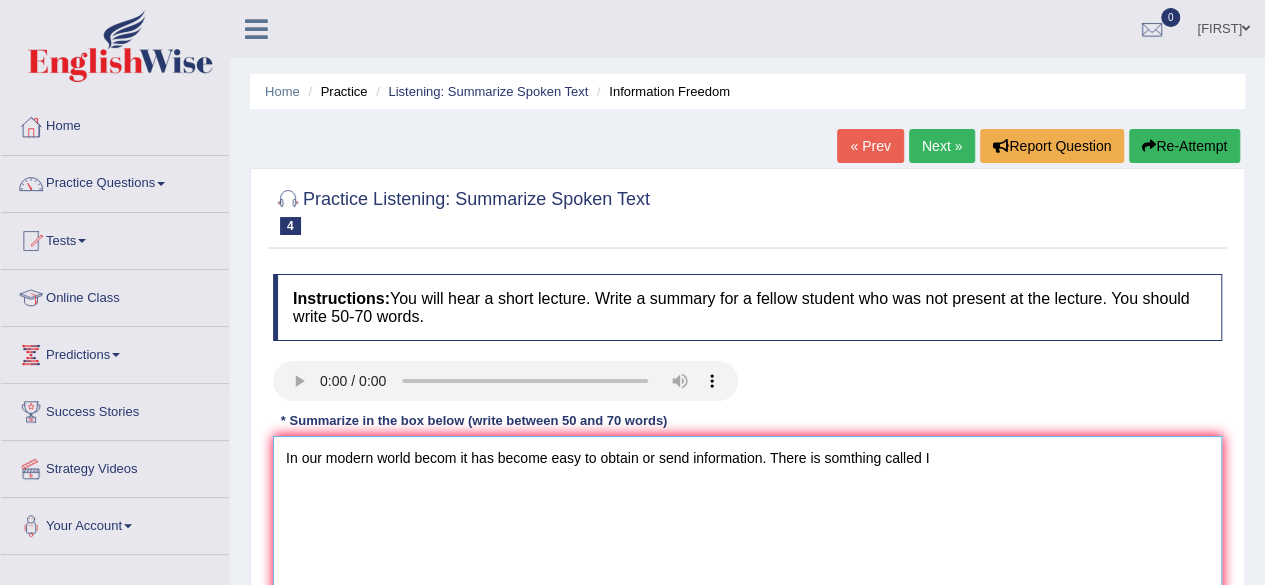 click on "In our modern world becom it has become easy to obtain or send information. There is somthing called I" at bounding box center (747, 533) 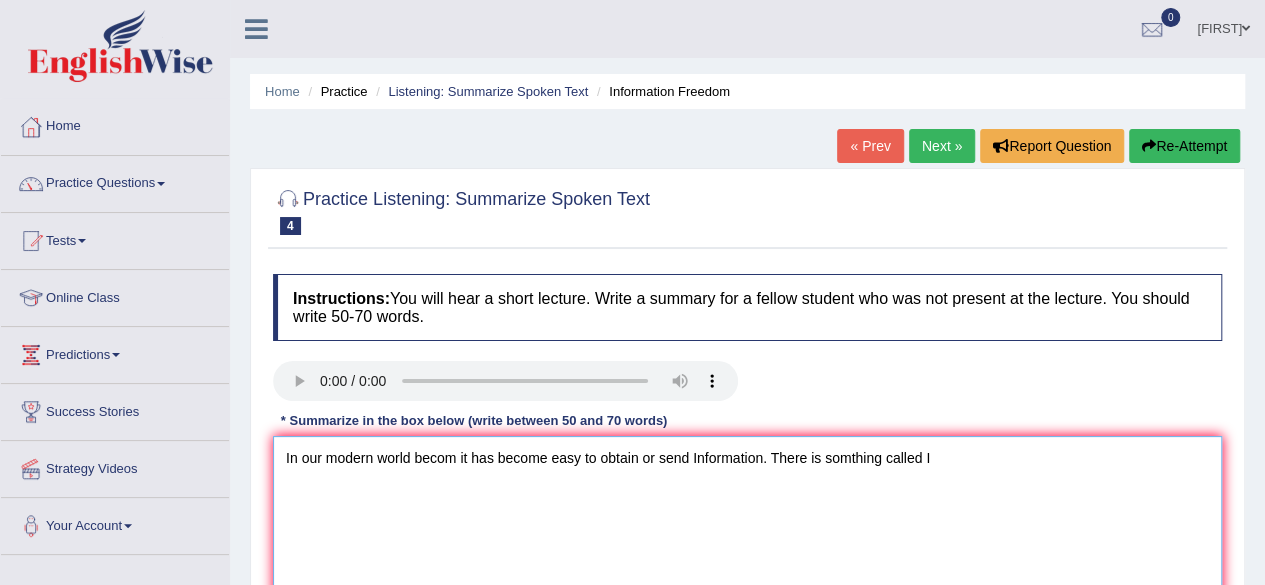 click on "In our modern world becom it has become easy to obtain or send Information. There is somthing called I" at bounding box center (747, 533) 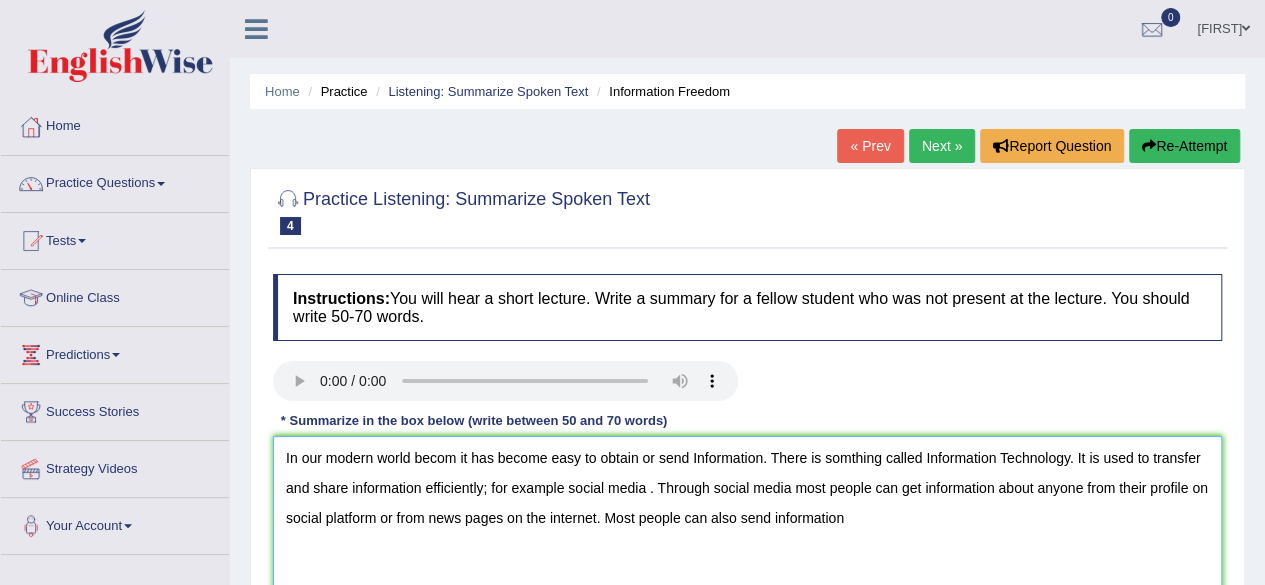 click on "In our modern world becom it has become easy to obtain or send Information. There is somthing called Information Technology. It is used to transfer and share information efficiently; for example social media . Through social media most people can get information about anyone from their profile on social platform or from news pages on the internet. Most people can also send information" at bounding box center [747, 533] 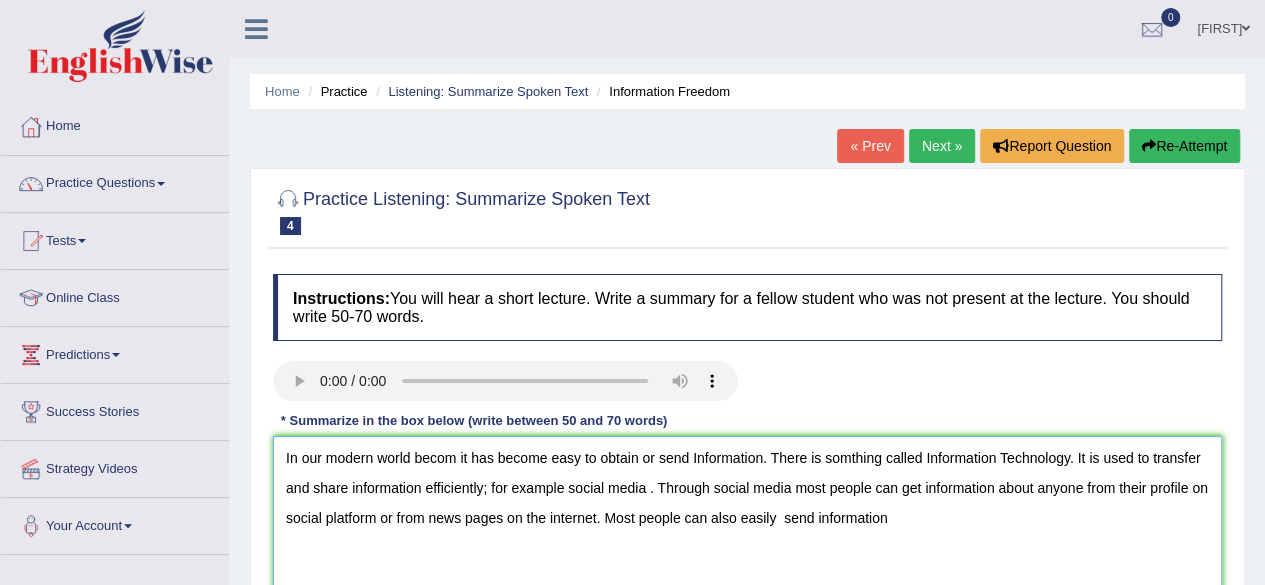 click on "In our modern world becom it has become easy to obtain or send Information. There is somthing called Information Technology. It is used to transfer and share information efficiently; for example social media . Through social media most people can get information about anyone from their profile on social platform or from news pages on the internet. Most people can also easily  send information" at bounding box center [747, 533] 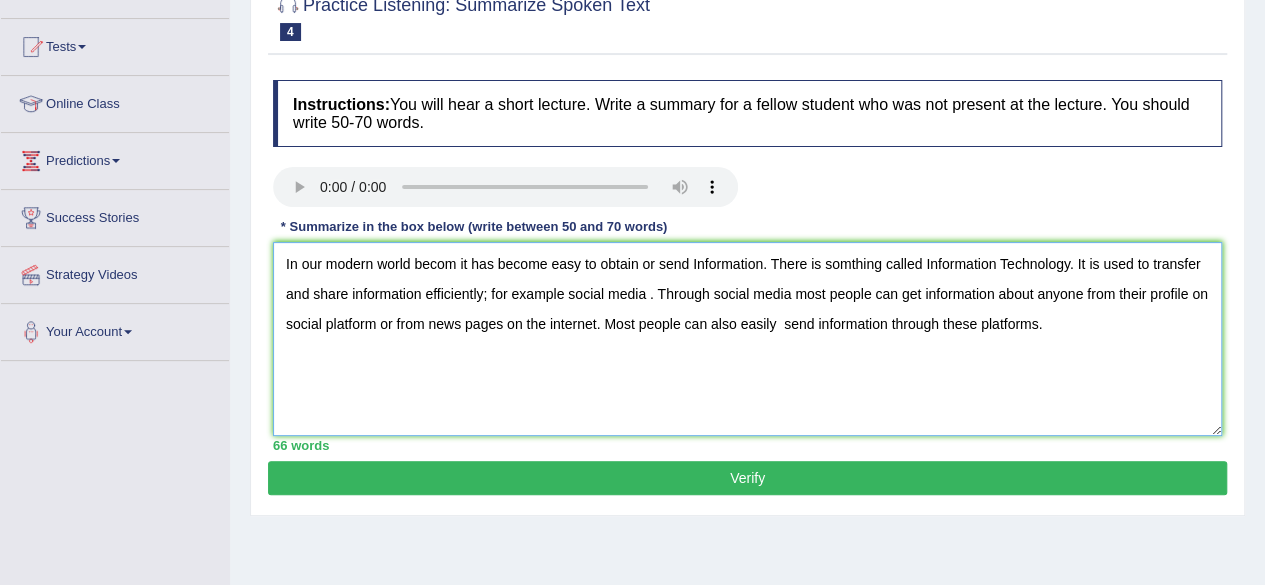 scroll, scrollTop: 195, scrollLeft: 0, axis: vertical 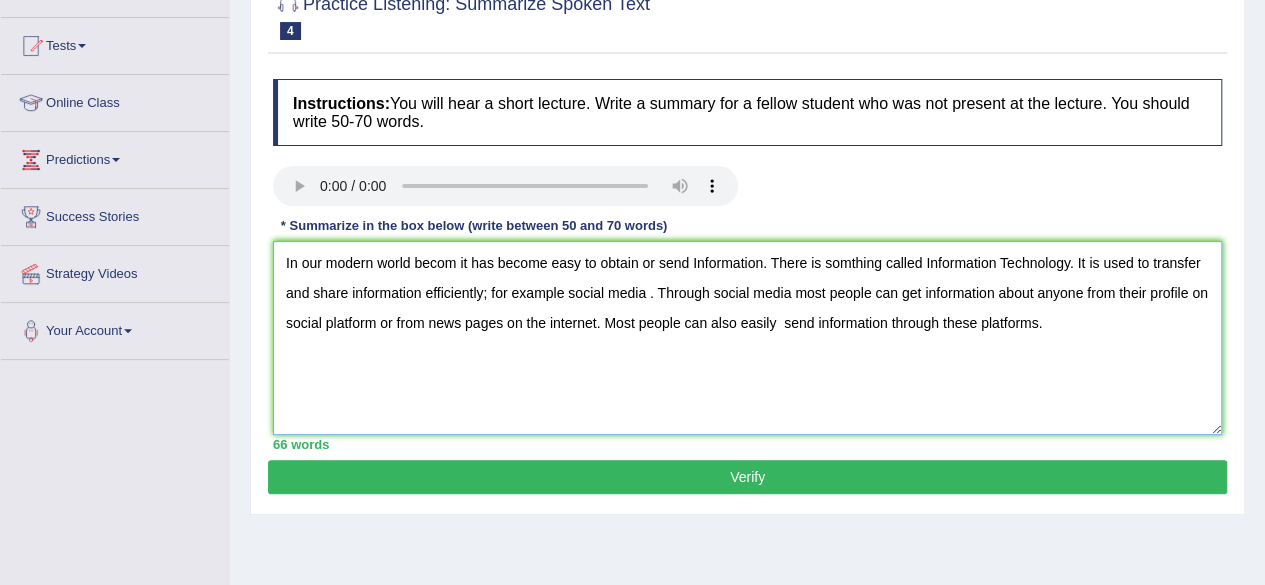 type on "In our modern world becom it has become easy to obtain or send Information. There is somthing called Information Technology. It is used to transfer and share information efficiently; for example social media . Through social media most people can get information about anyone from their profile on social platform or from news pages on the internet. Most people can also easily  send information through these platforms." 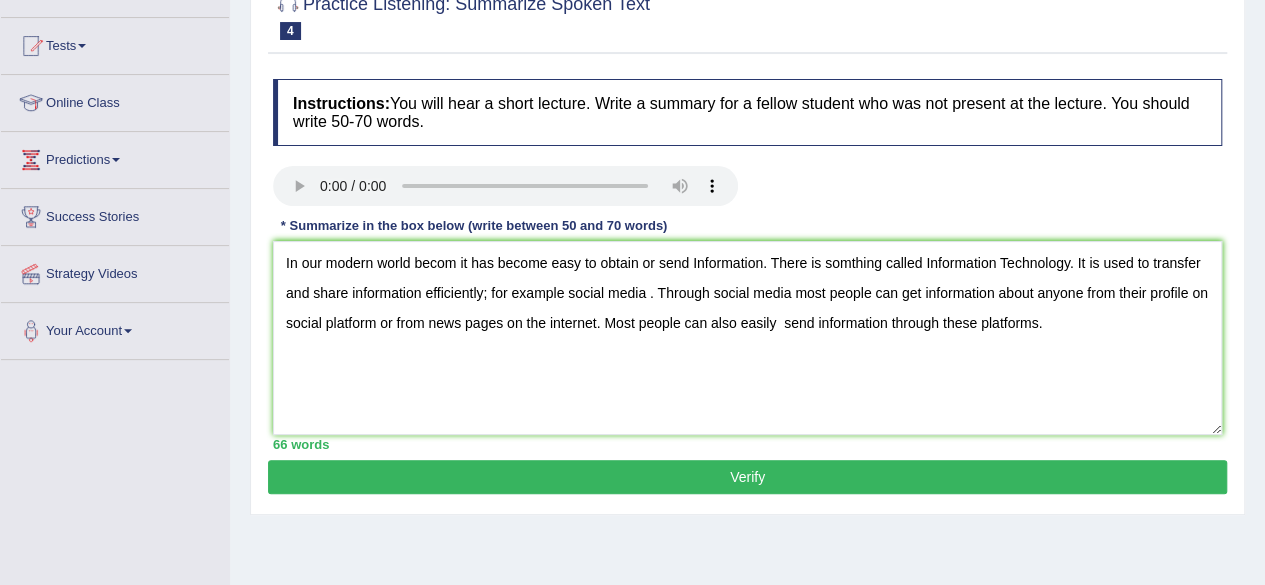 click on "Verify" at bounding box center [747, 477] 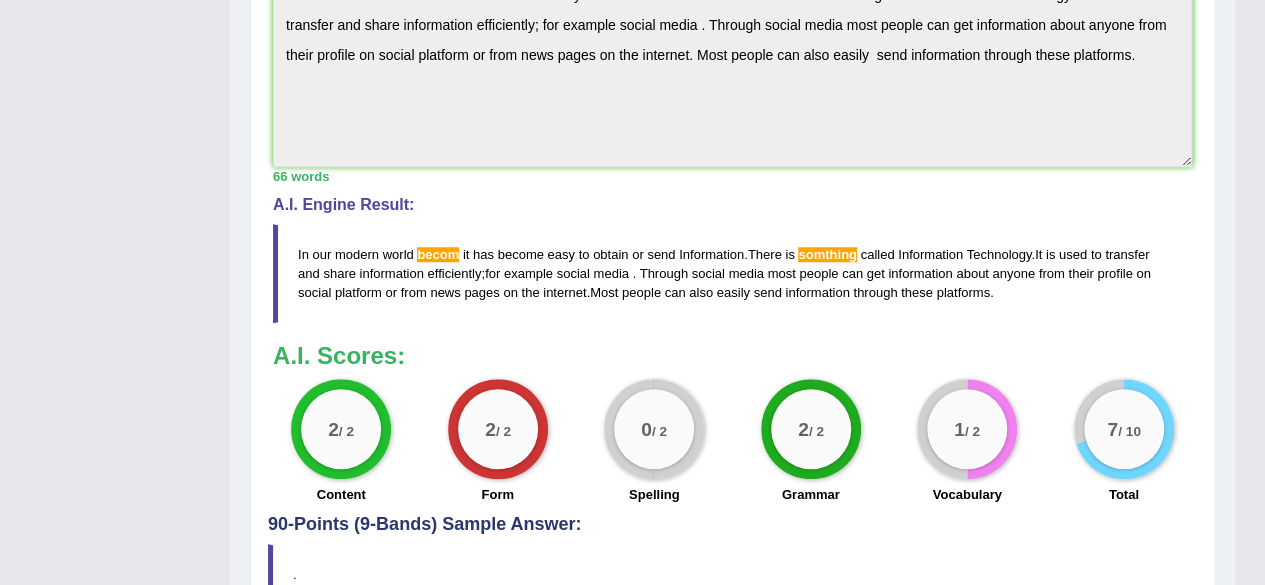 scroll, scrollTop: 699, scrollLeft: 0, axis: vertical 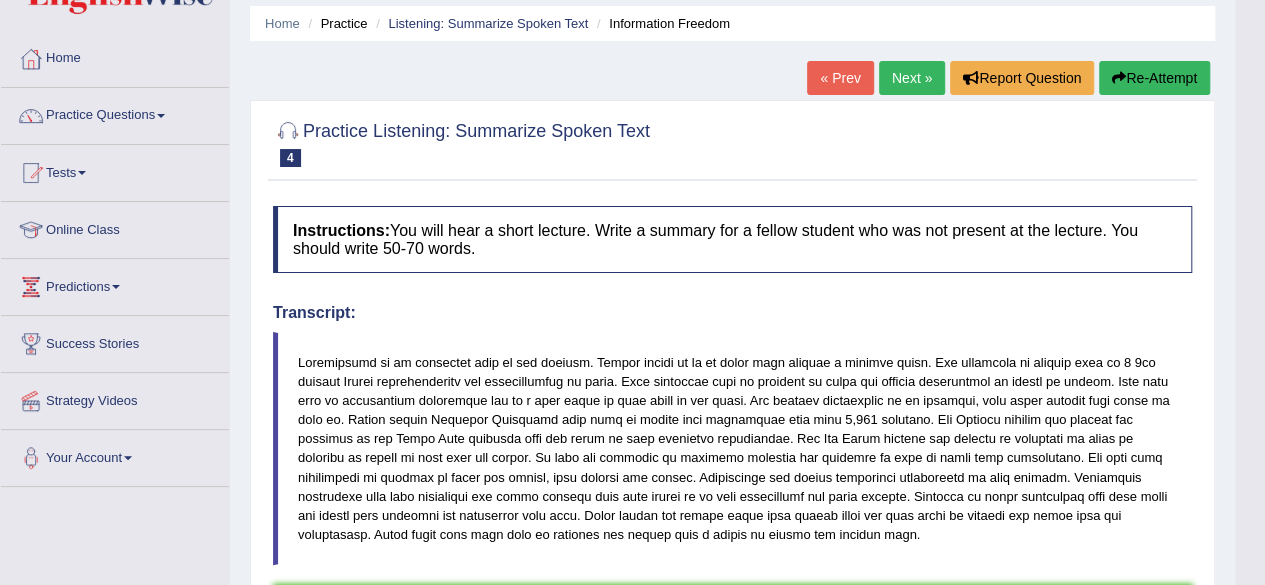 click on "Next »" at bounding box center (912, 78) 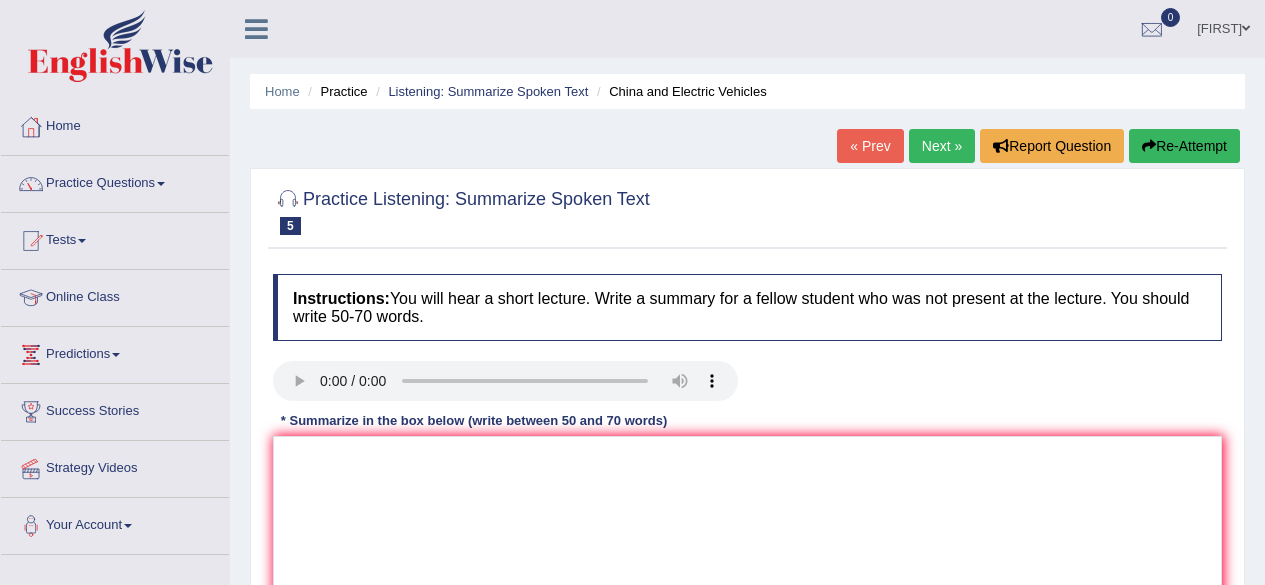 scroll, scrollTop: 0, scrollLeft: 0, axis: both 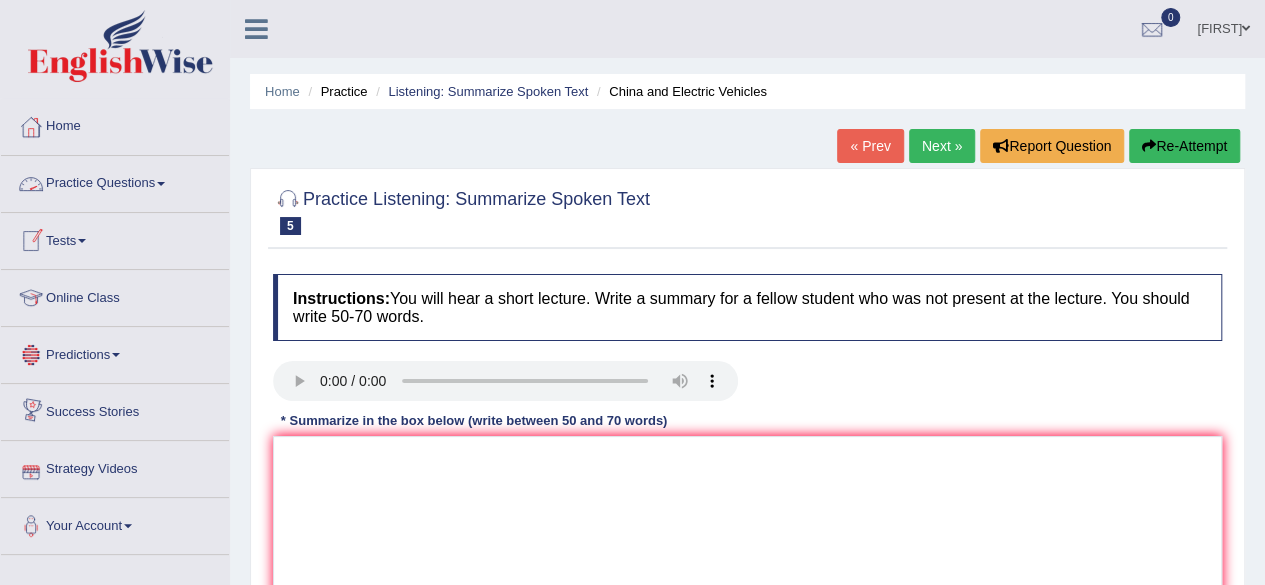 click on "Practice Questions" at bounding box center (115, 181) 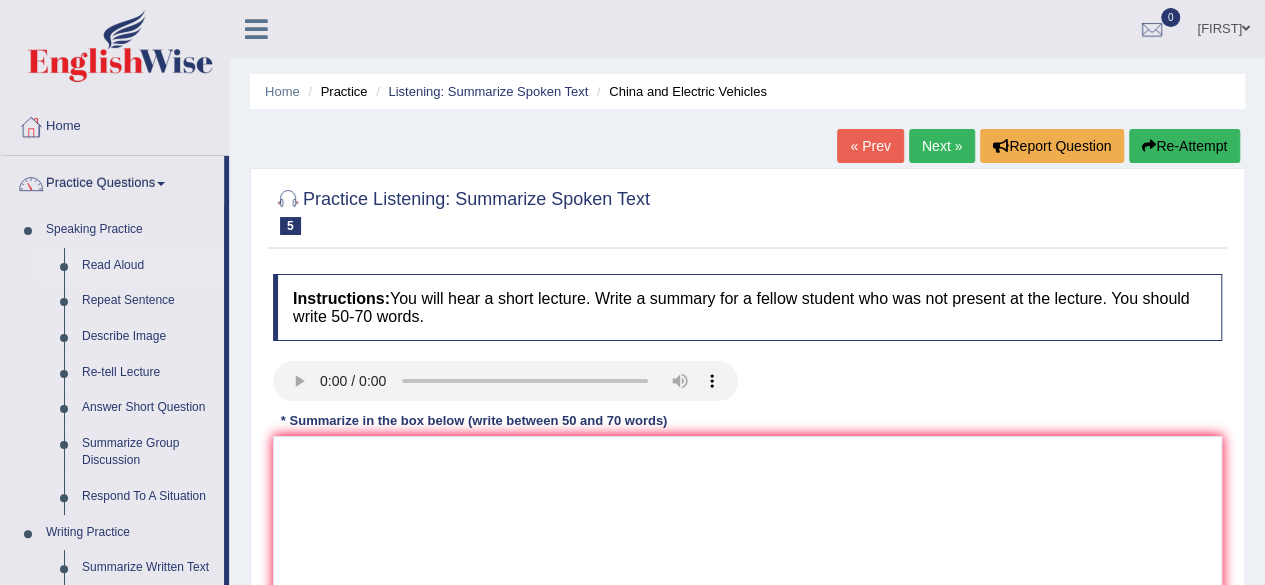 click on "Read Aloud" at bounding box center (148, 266) 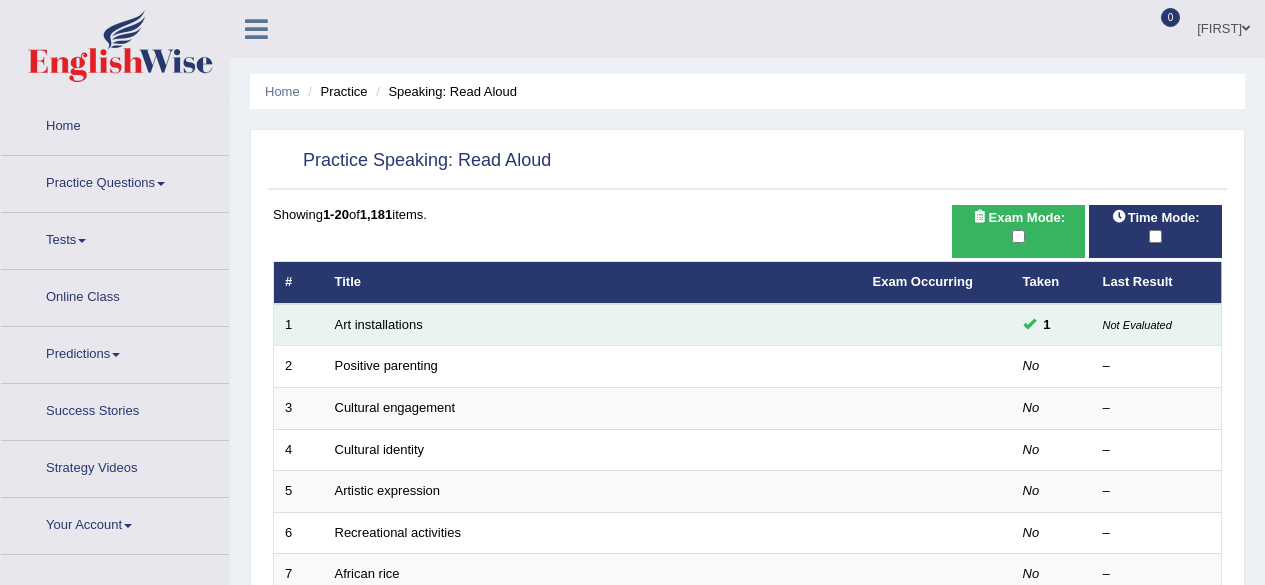 scroll, scrollTop: 0, scrollLeft: 0, axis: both 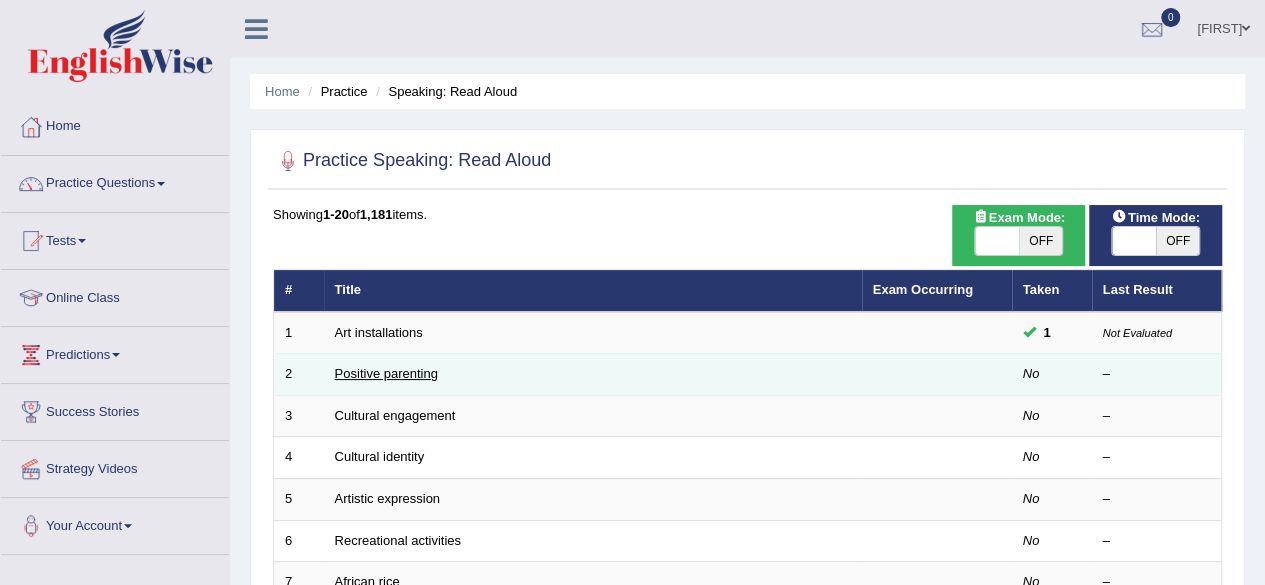 click on "Positive parenting" at bounding box center [386, 373] 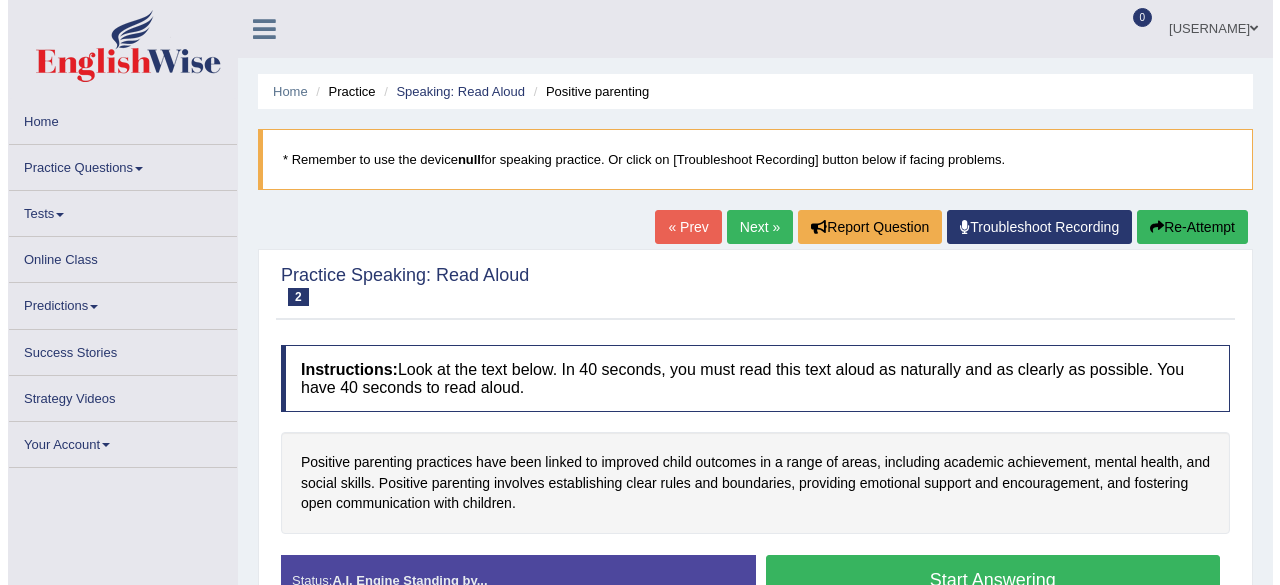 scroll, scrollTop: 0, scrollLeft: 0, axis: both 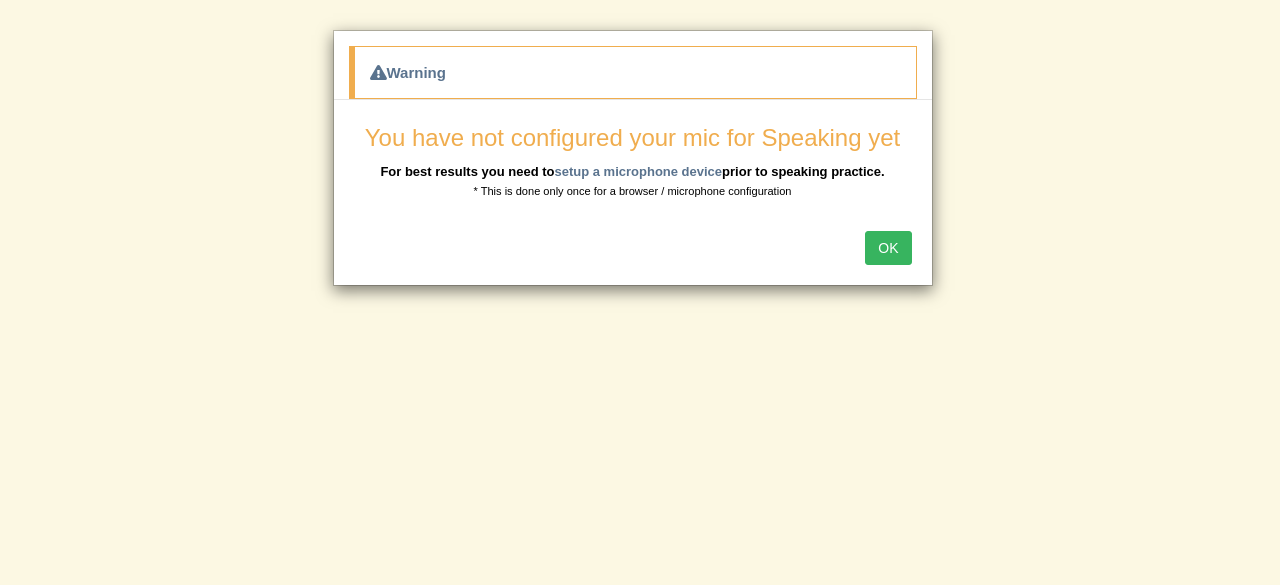 click on "OK" at bounding box center [888, 248] 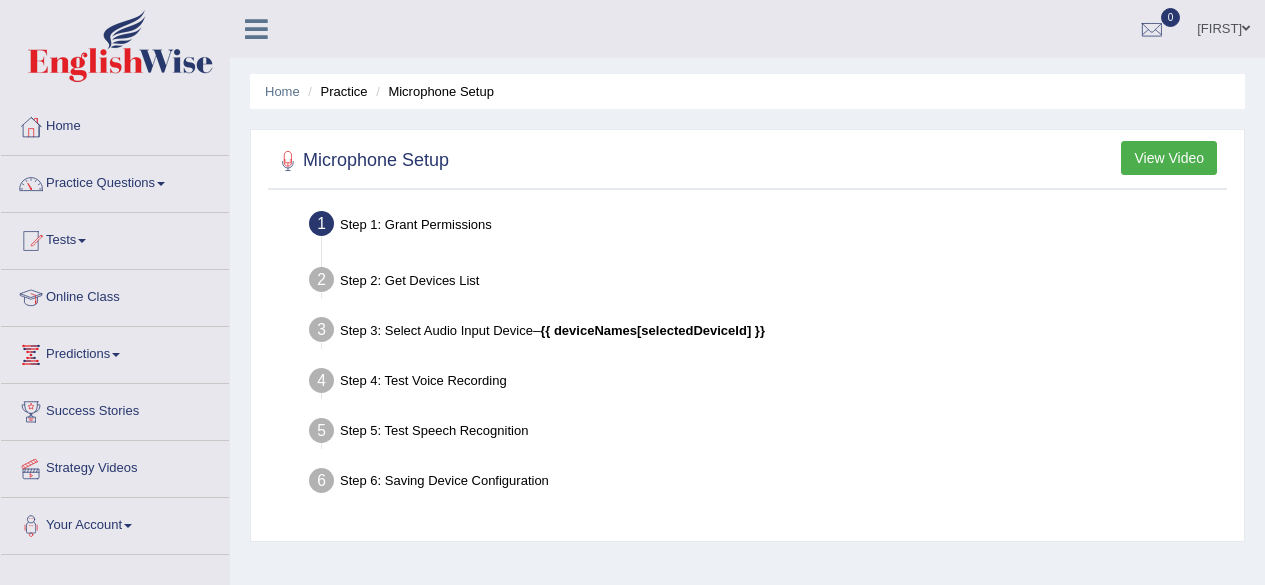 scroll, scrollTop: 0, scrollLeft: 0, axis: both 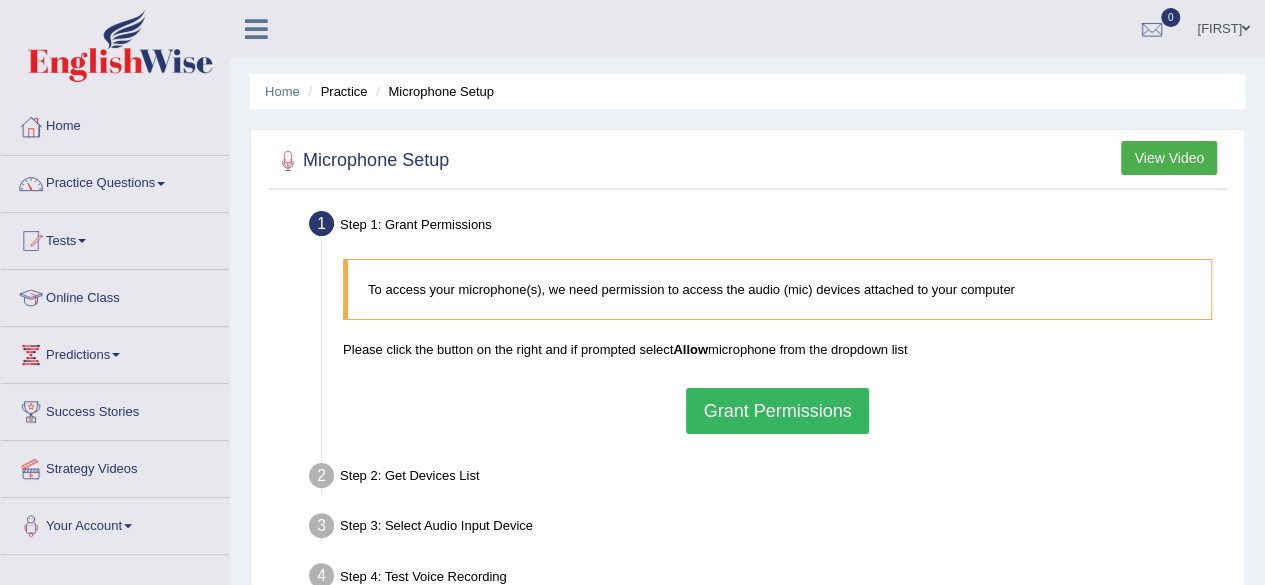 click on "Practice Questions" at bounding box center [115, 181] 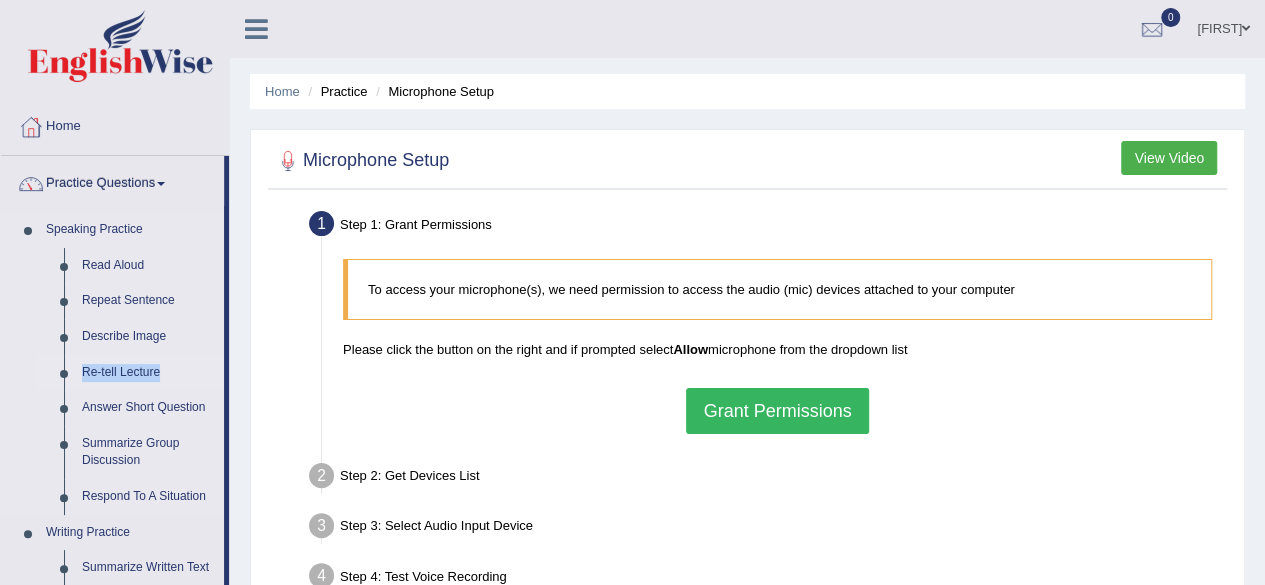 drag, startPoint x: 228, startPoint y: 336, endPoint x: 205, endPoint y: 378, distance: 47.88528 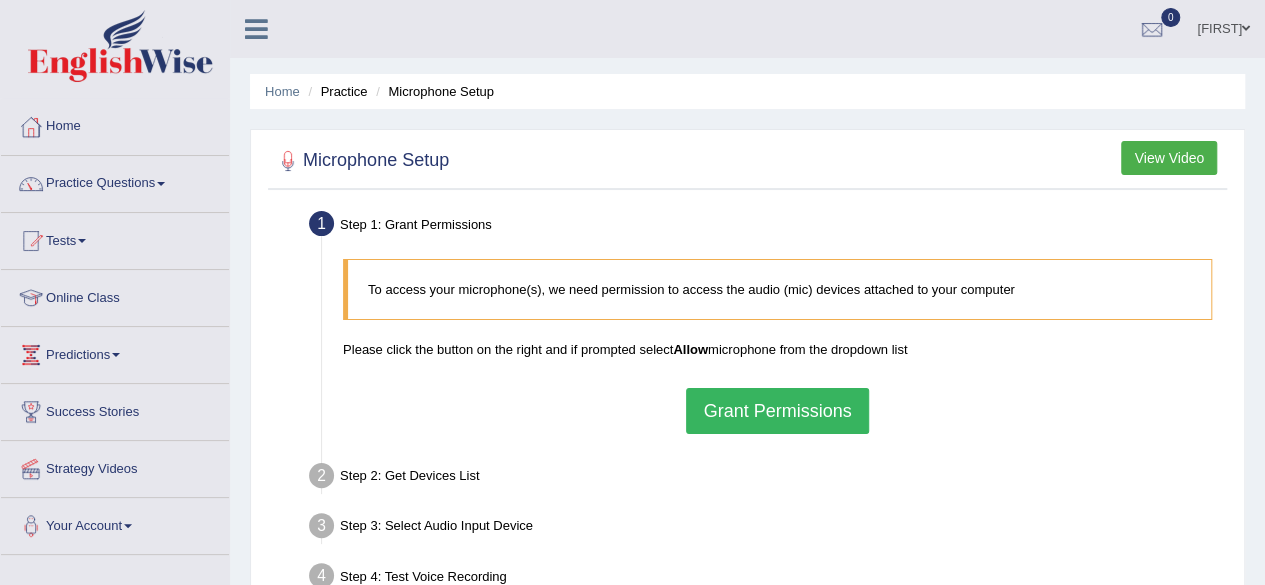 click at bounding box center [161, 184] 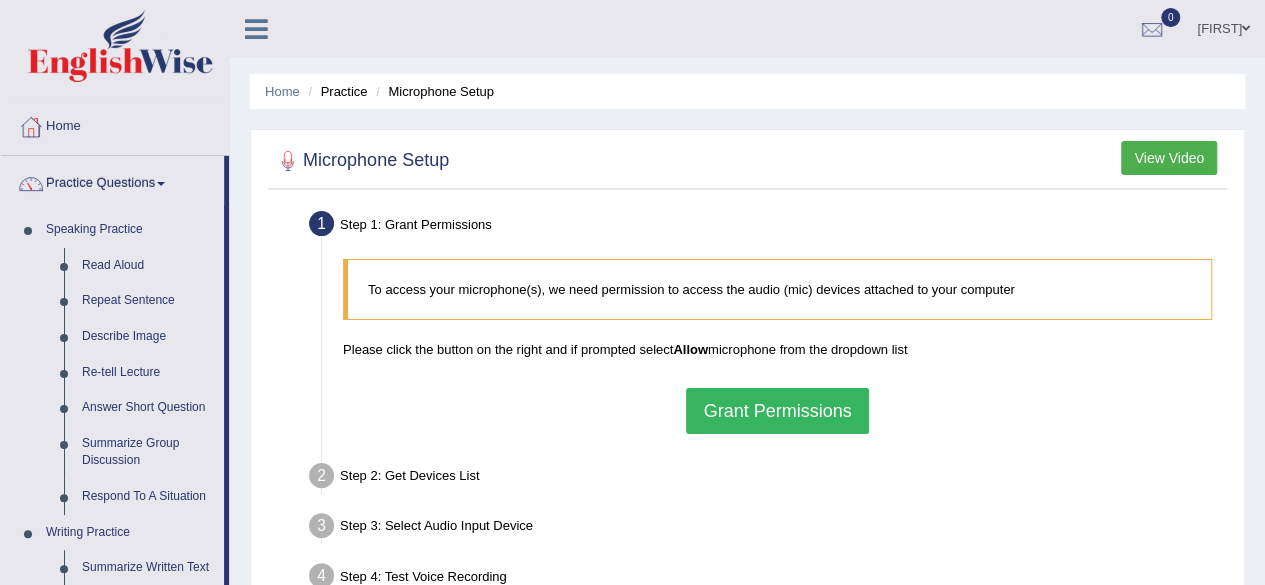 drag, startPoint x: 234, startPoint y: 359, endPoint x: 240, endPoint y: 388, distance: 29.614185 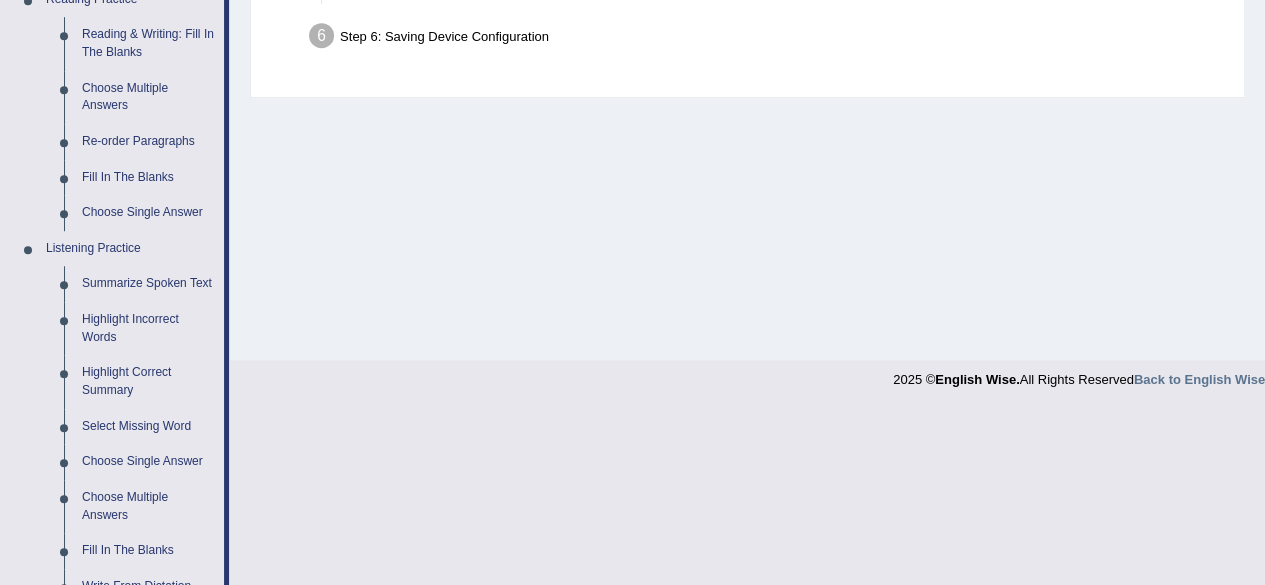 scroll, scrollTop: 680, scrollLeft: 0, axis: vertical 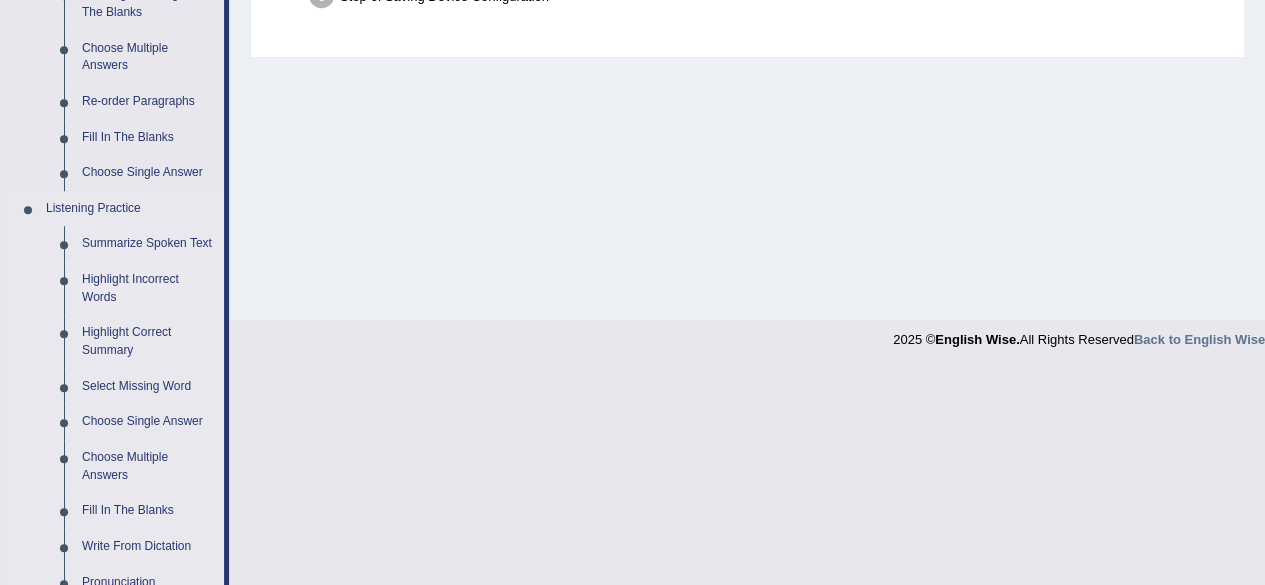 click on "Highlight Incorrect Words" at bounding box center [148, 288] 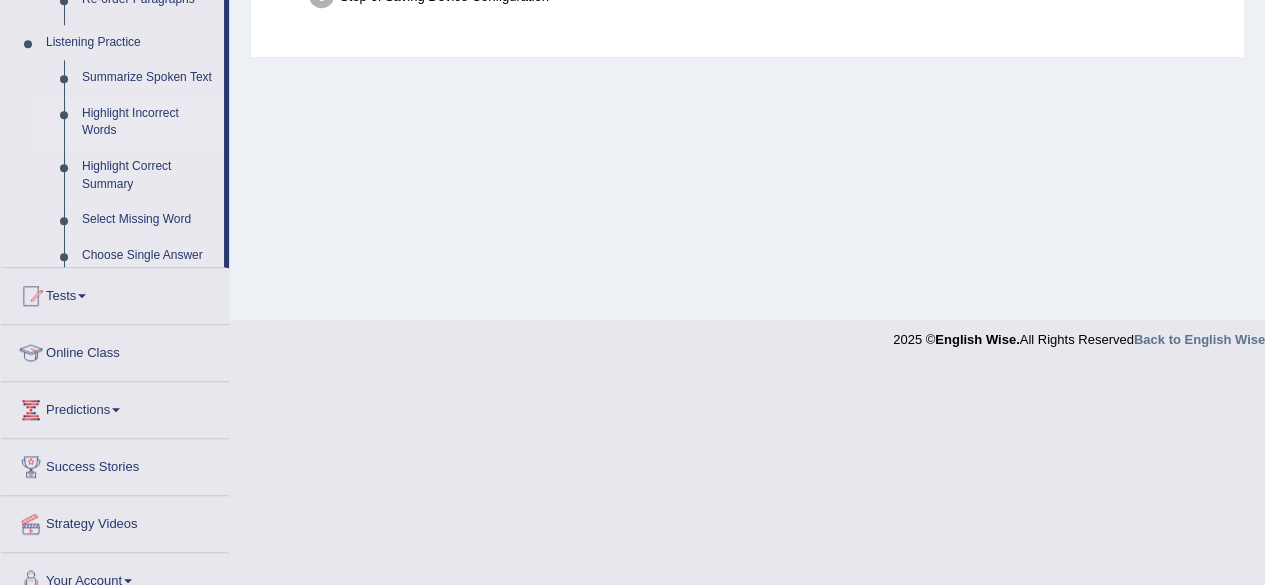 scroll, scrollTop: 347, scrollLeft: 0, axis: vertical 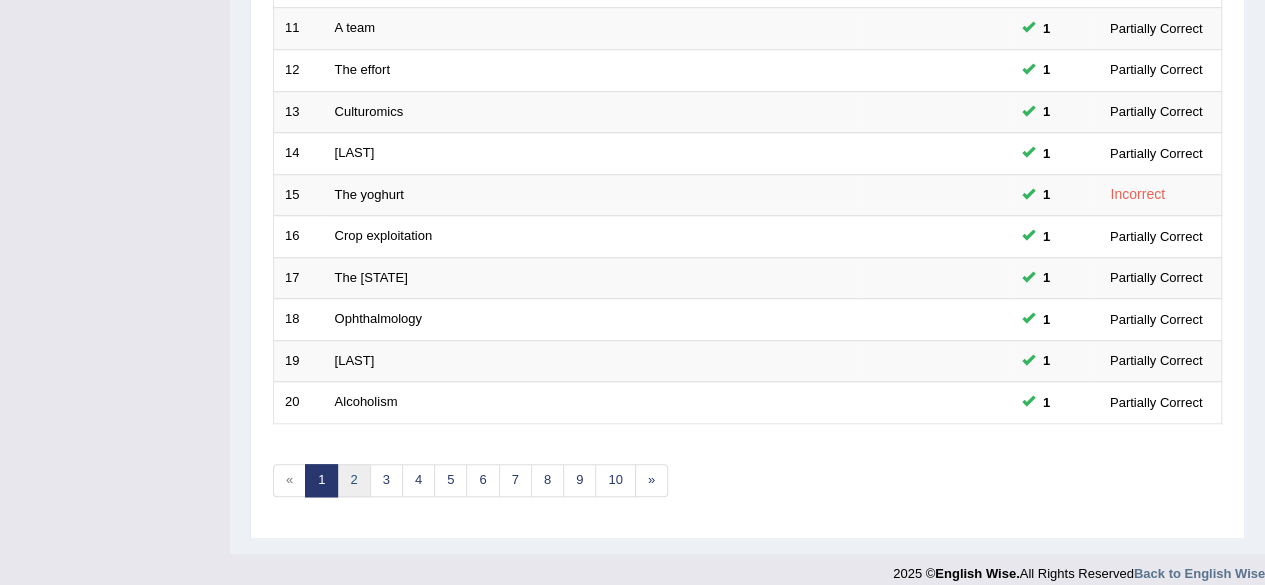 click on "2" at bounding box center (353, 480) 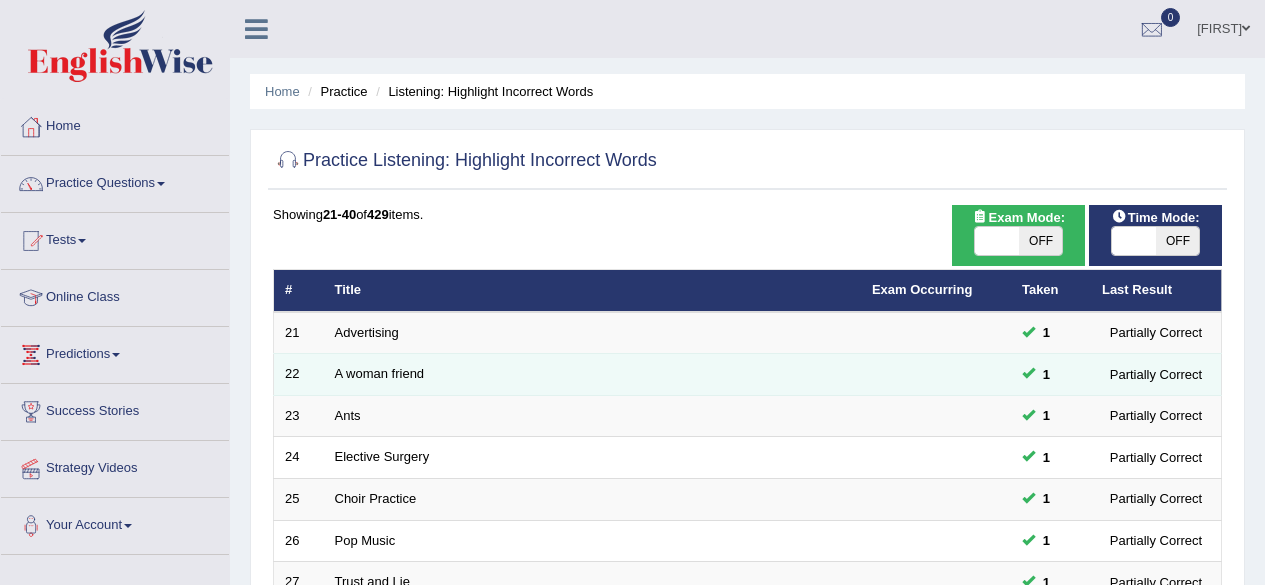 scroll, scrollTop: 0, scrollLeft: 0, axis: both 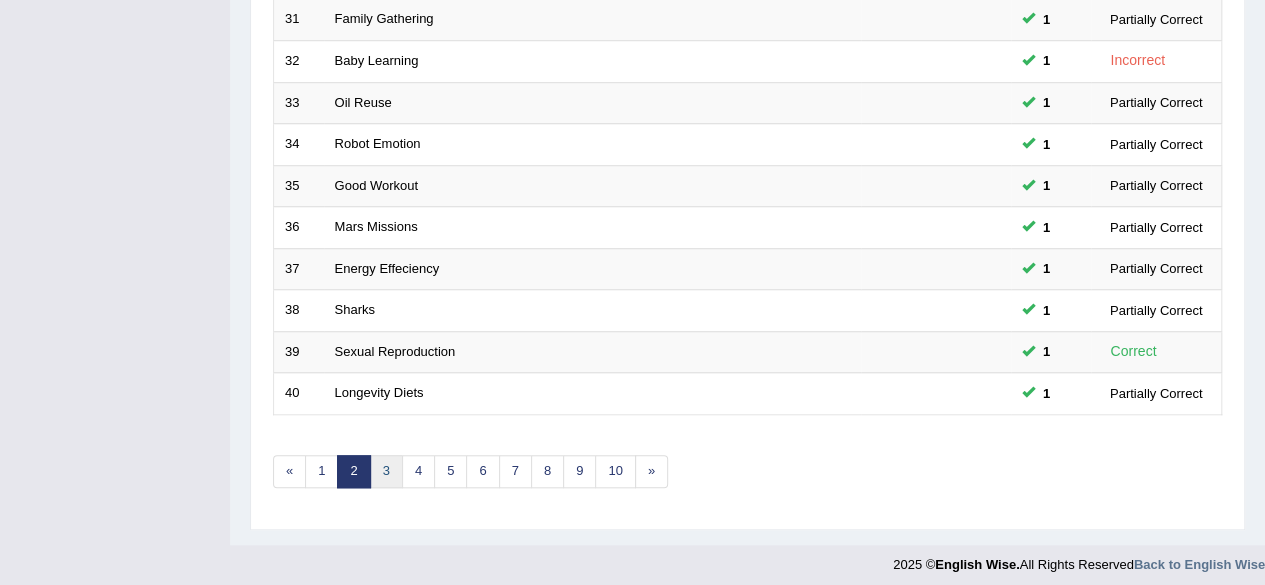 click on "3" at bounding box center [386, 471] 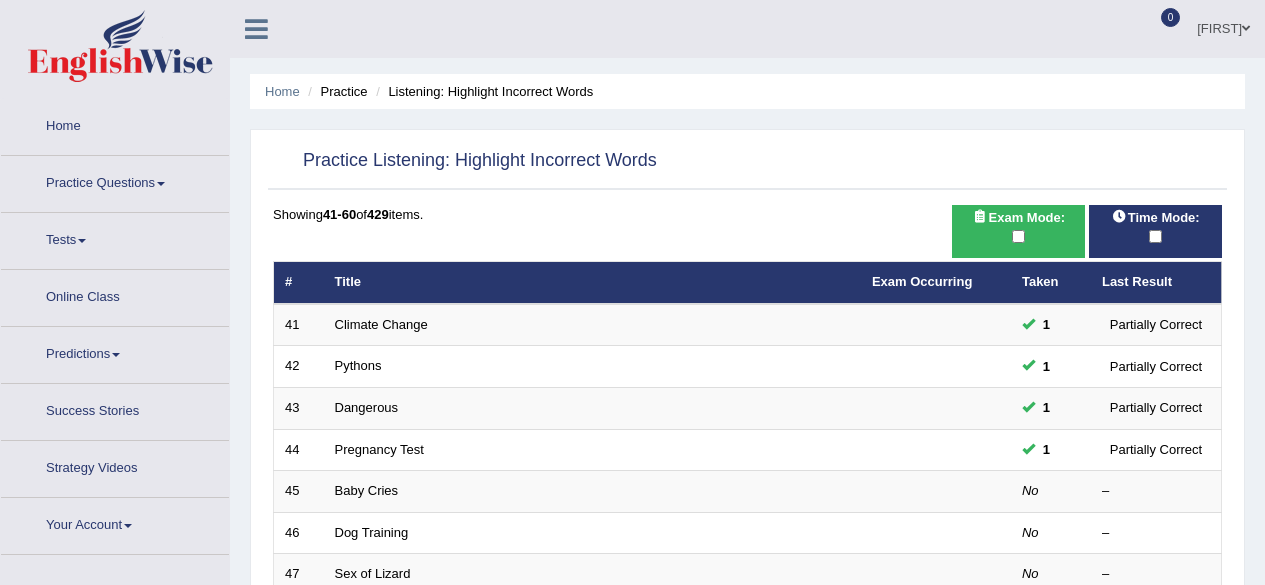 scroll, scrollTop: 0, scrollLeft: 0, axis: both 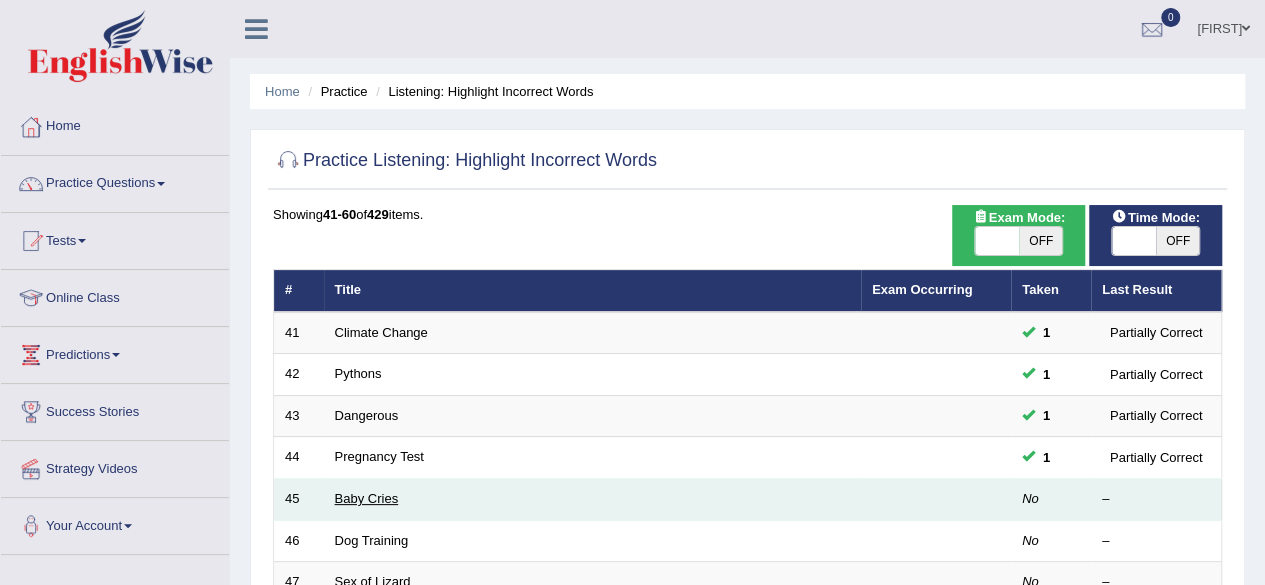 click on "Baby Cries" at bounding box center [367, 498] 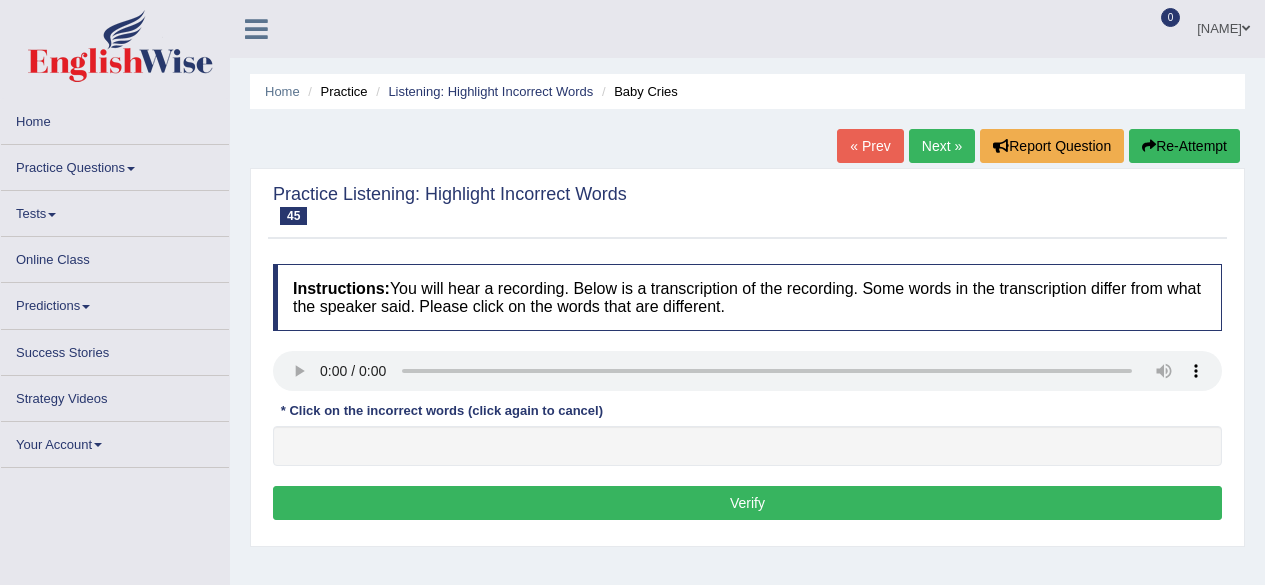 scroll, scrollTop: 0, scrollLeft: 0, axis: both 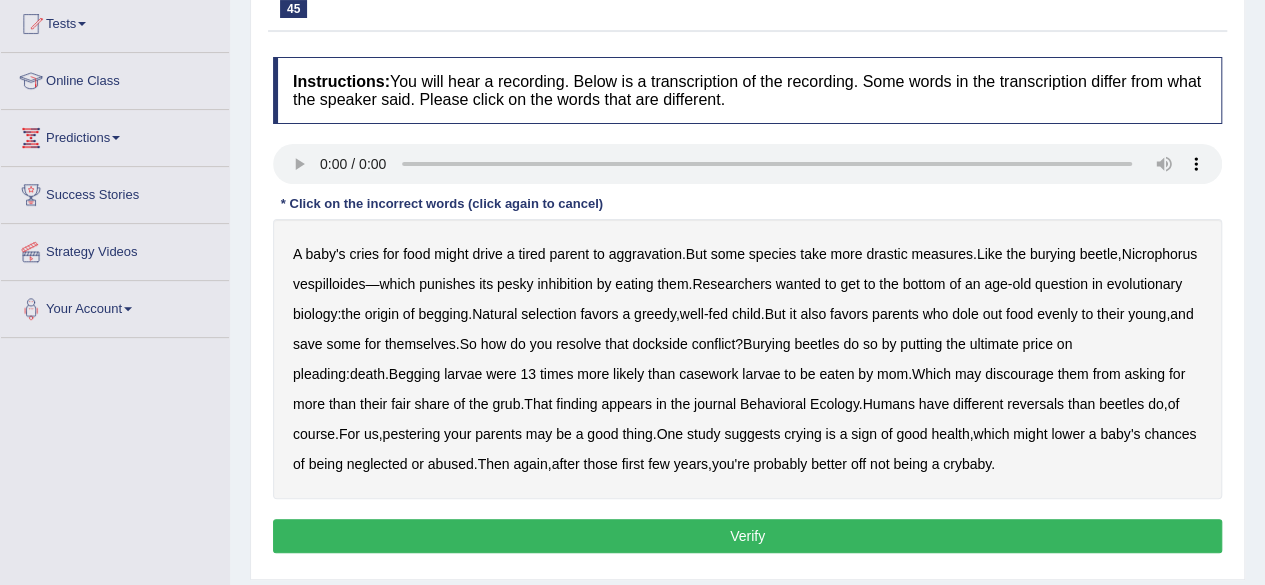 click on "question" at bounding box center [1061, 284] 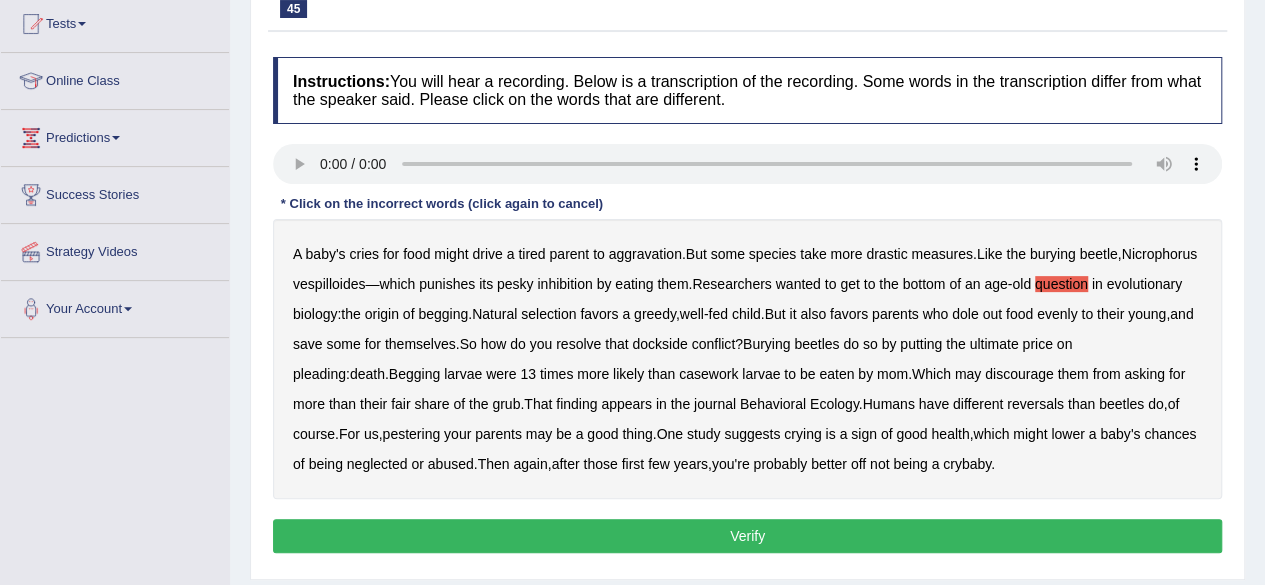 click on "dockside" at bounding box center (659, 344) 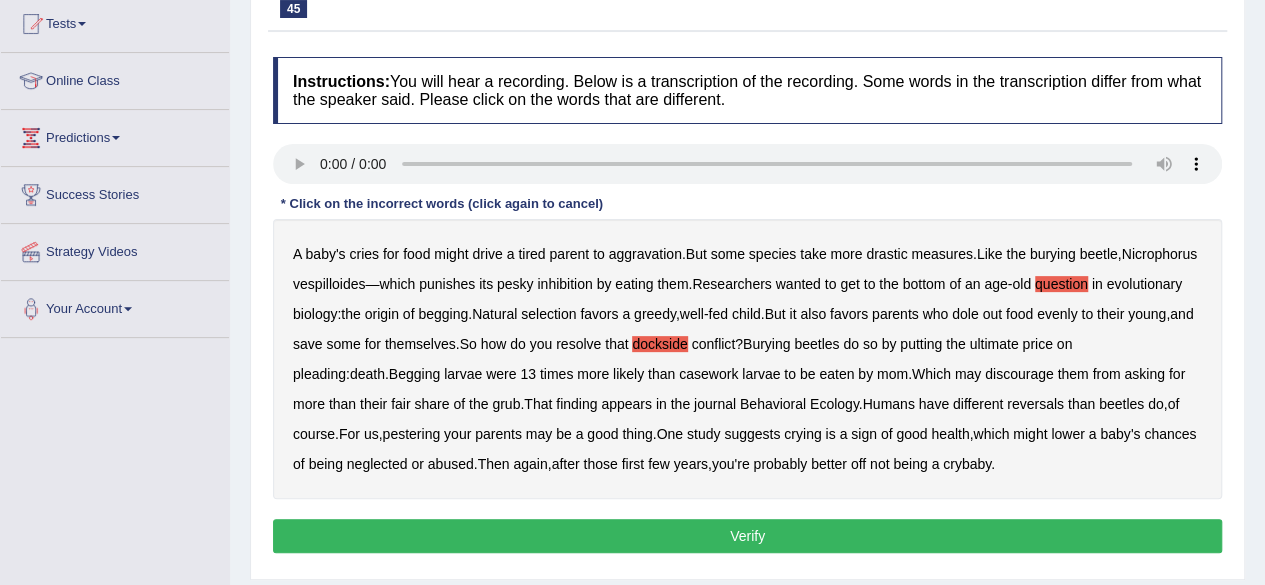 click on "casework" at bounding box center [708, 374] 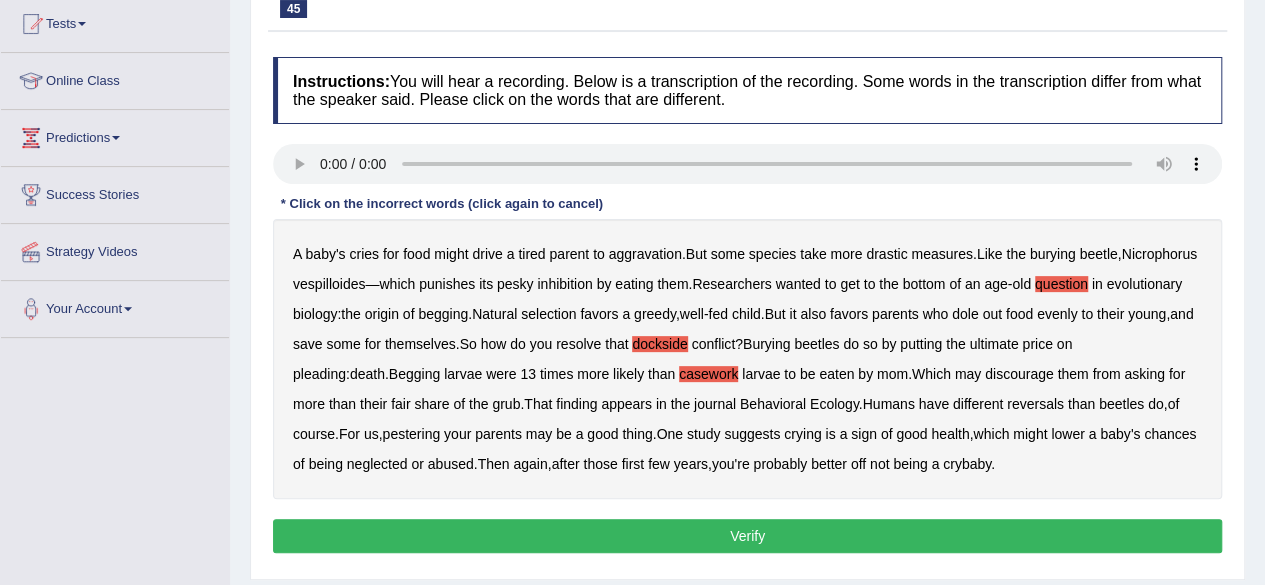 click on "Verify" at bounding box center (747, 536) 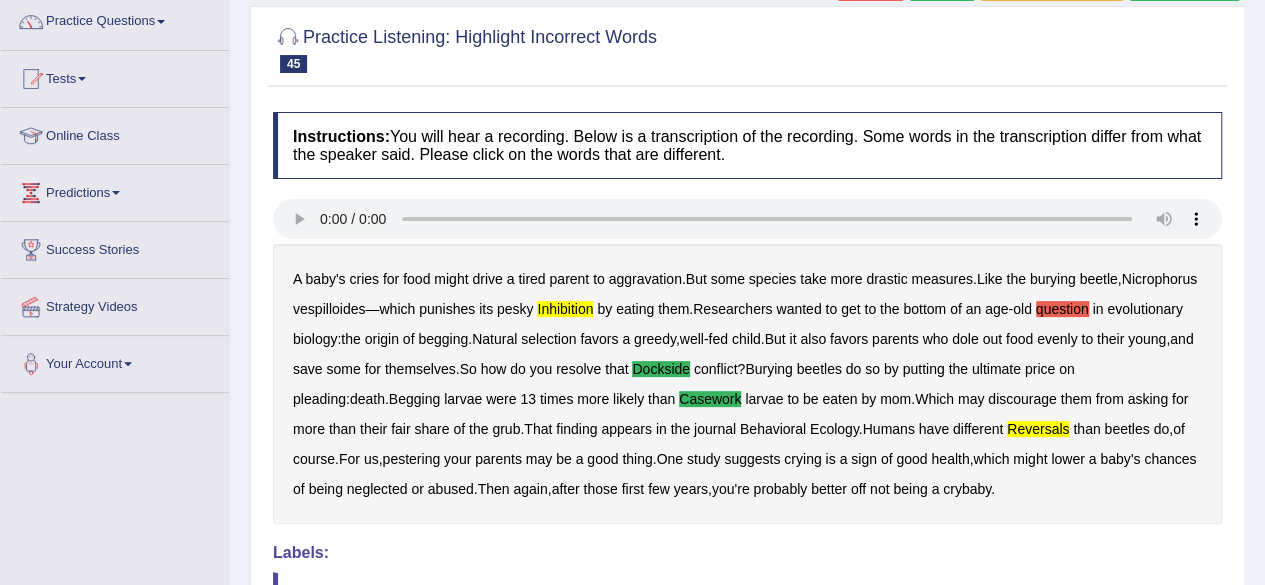 scroll, scrollTop: 131, scrollLeft: 0, axis: vertical 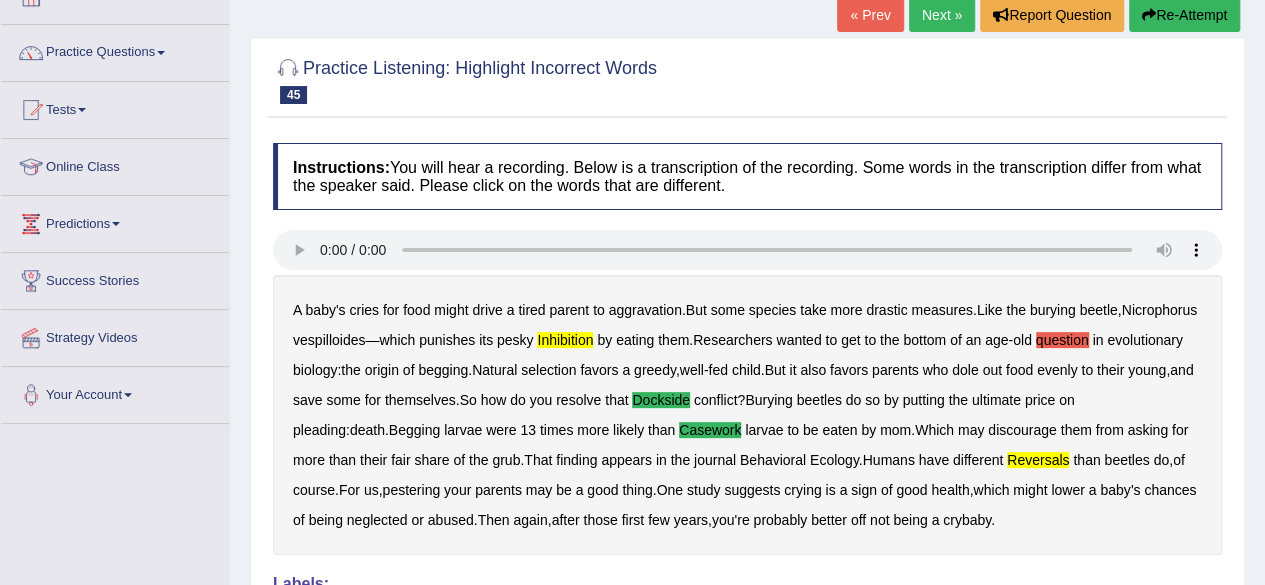 click on "Next »" at bounding box center [942, 15] 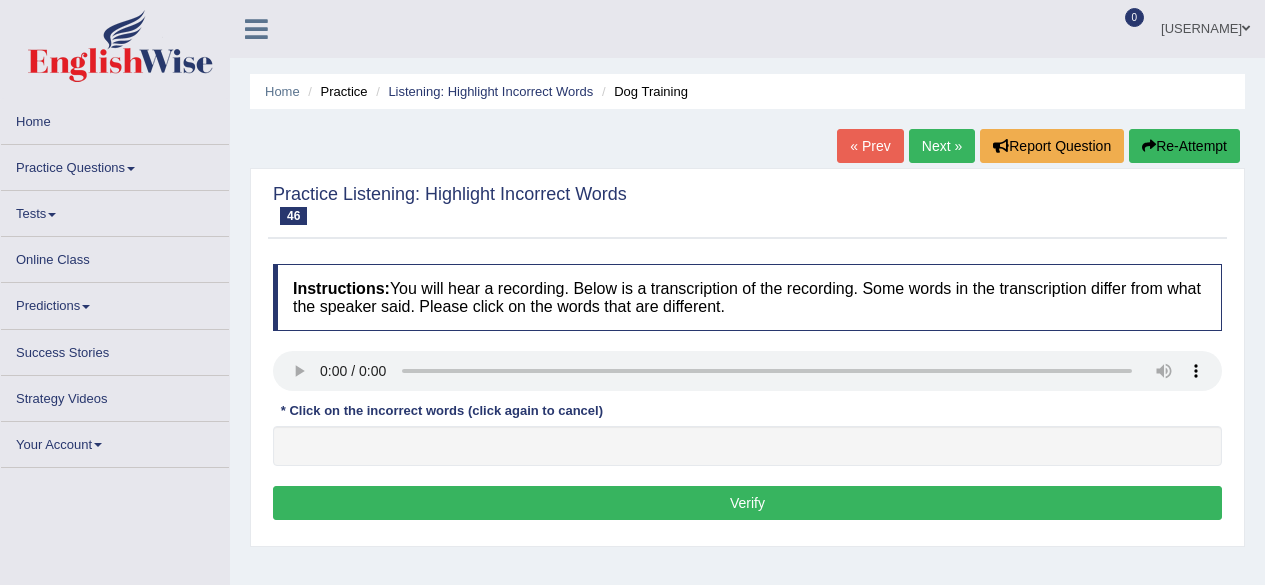 scroll, scrollTop: 0, scrollLeft: 0, axis: both 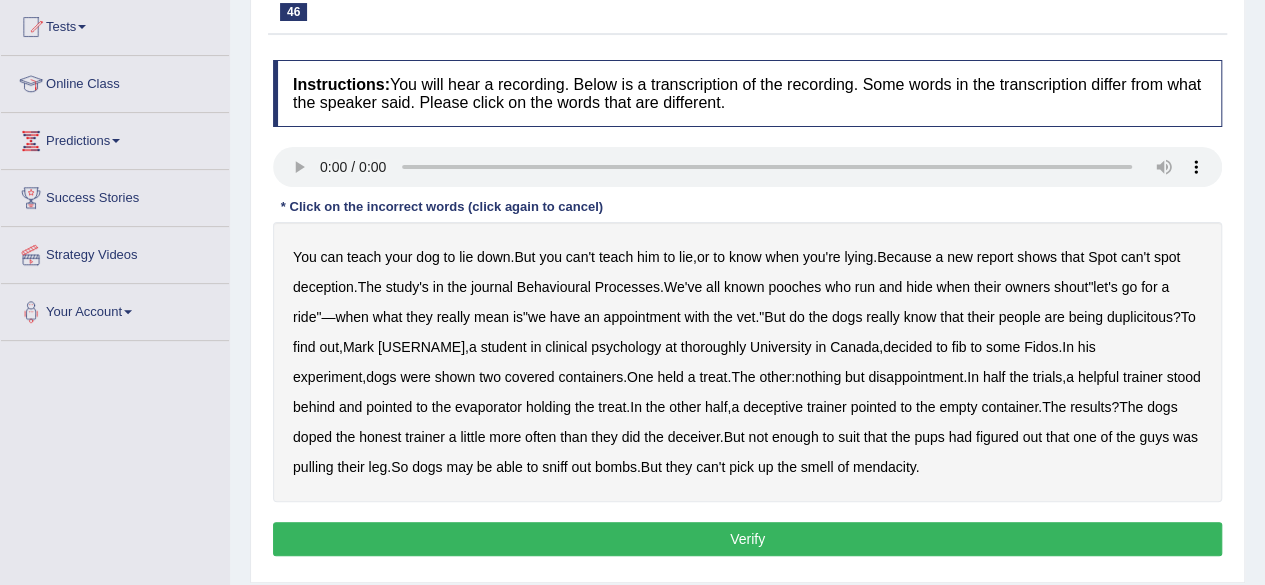 click on "thoroughly" at bounding box center [713, 347] 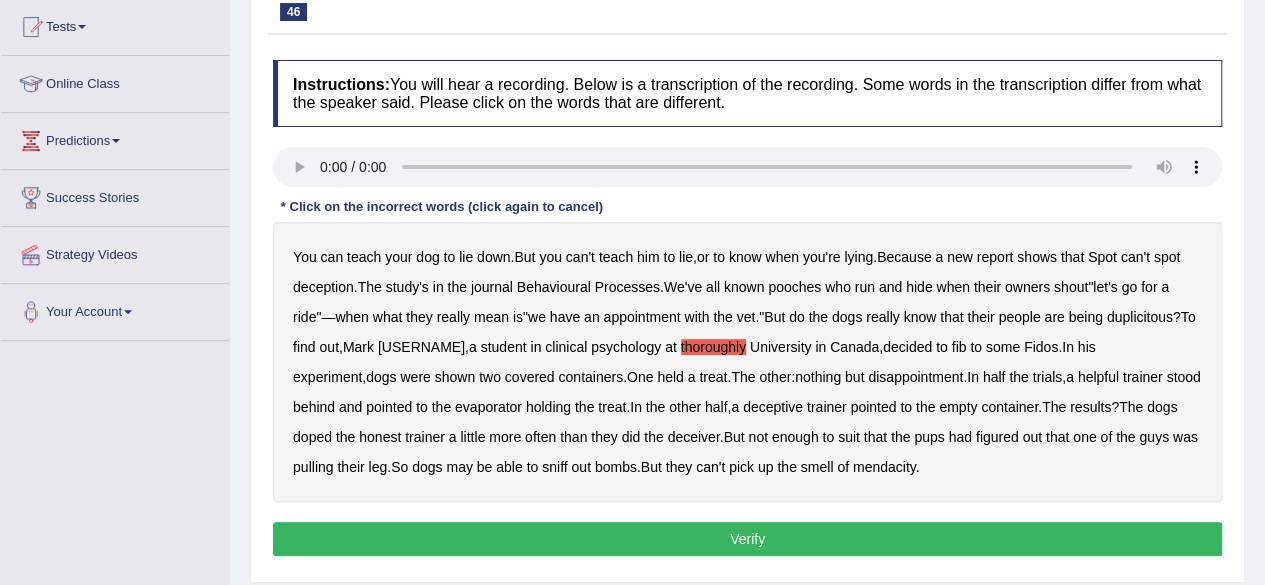 click on "evaporator" at bounding box center [488, 407] 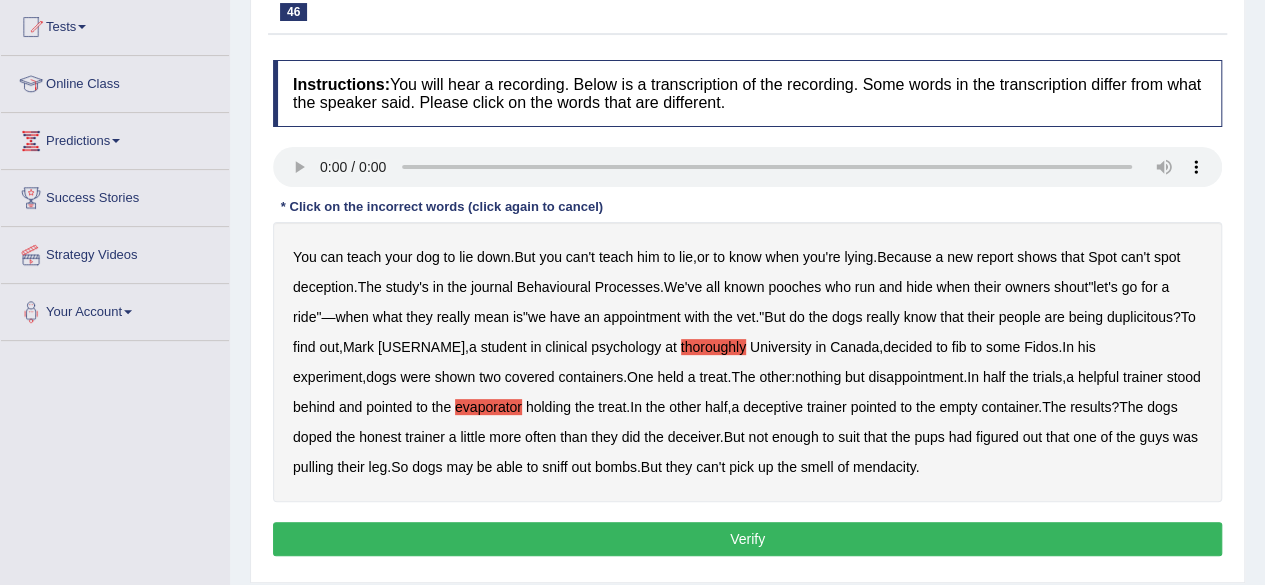 click on "doped" at bounding box center [312, 437] 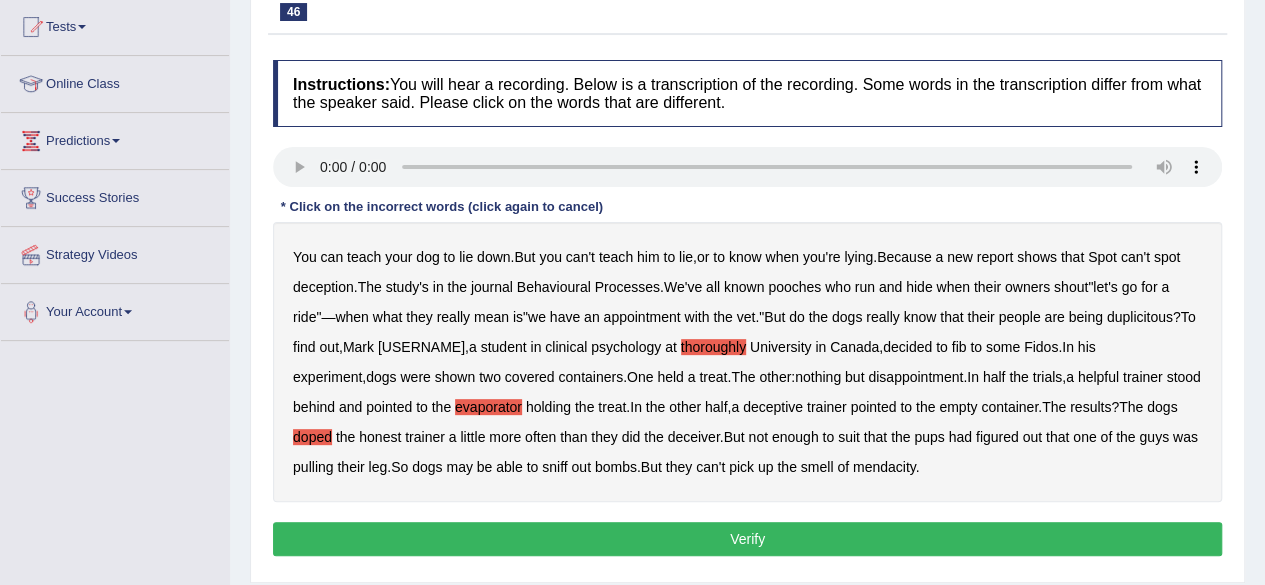 click on "Verify" at bounding box center [747, 539] 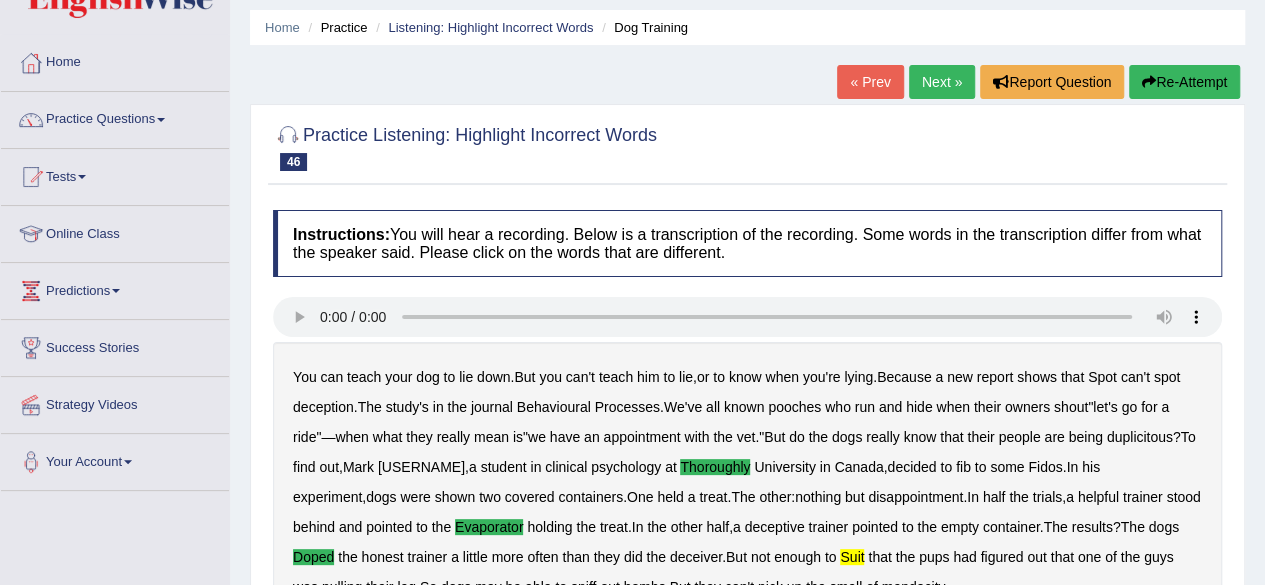 scroll, scrollTop: 35, scrollLeft: 0, axis: vertical 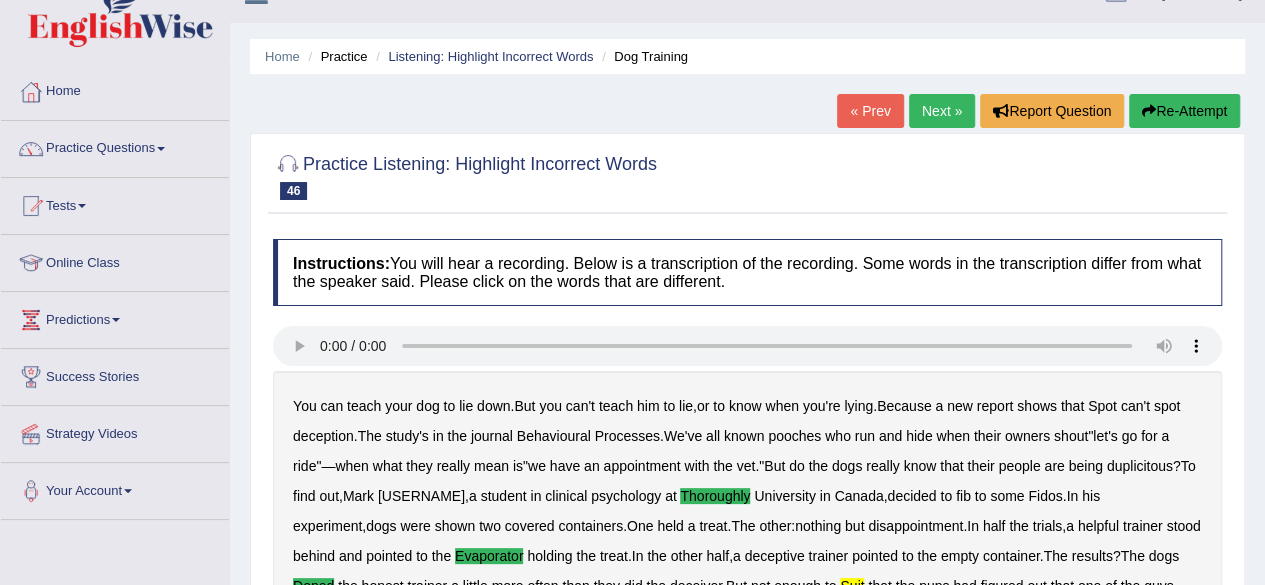 click on "Next »" at bounding box center (942, 111) 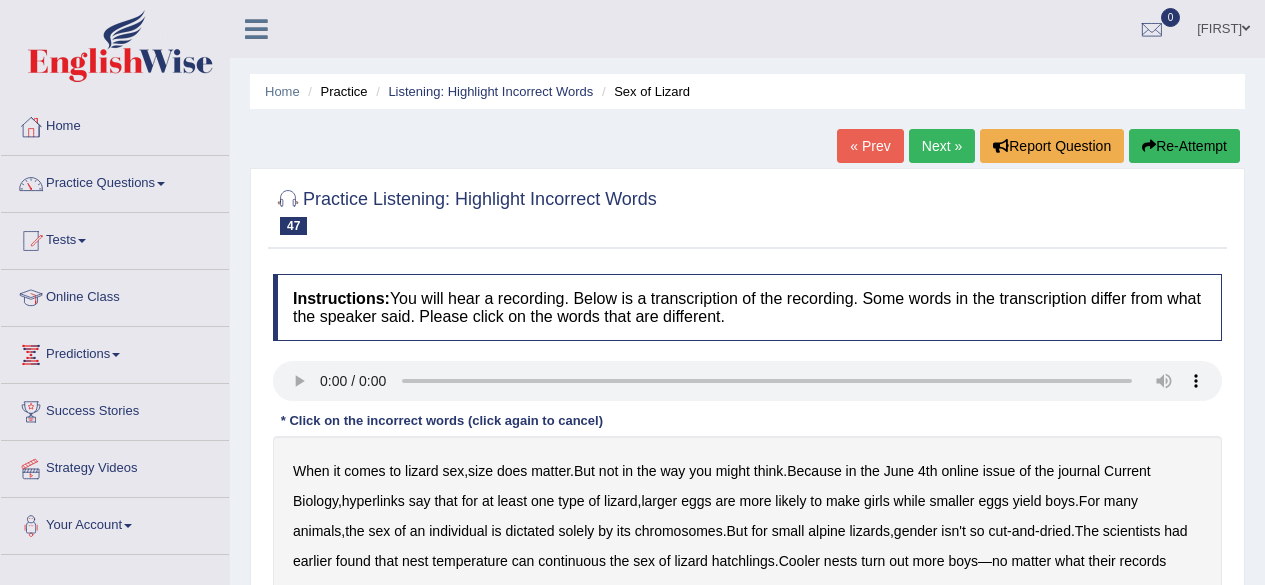 scroll, scrollTop: 0, scrollLeft: 0, axis: both 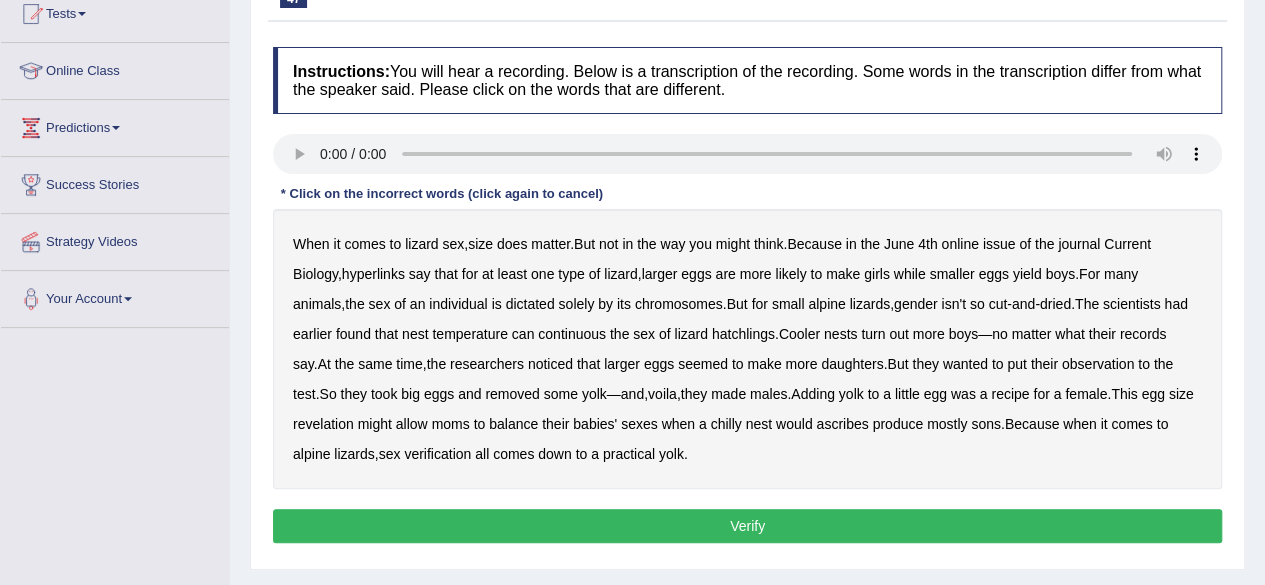 click on "hyperlinks" at bounding box center (373, 274) 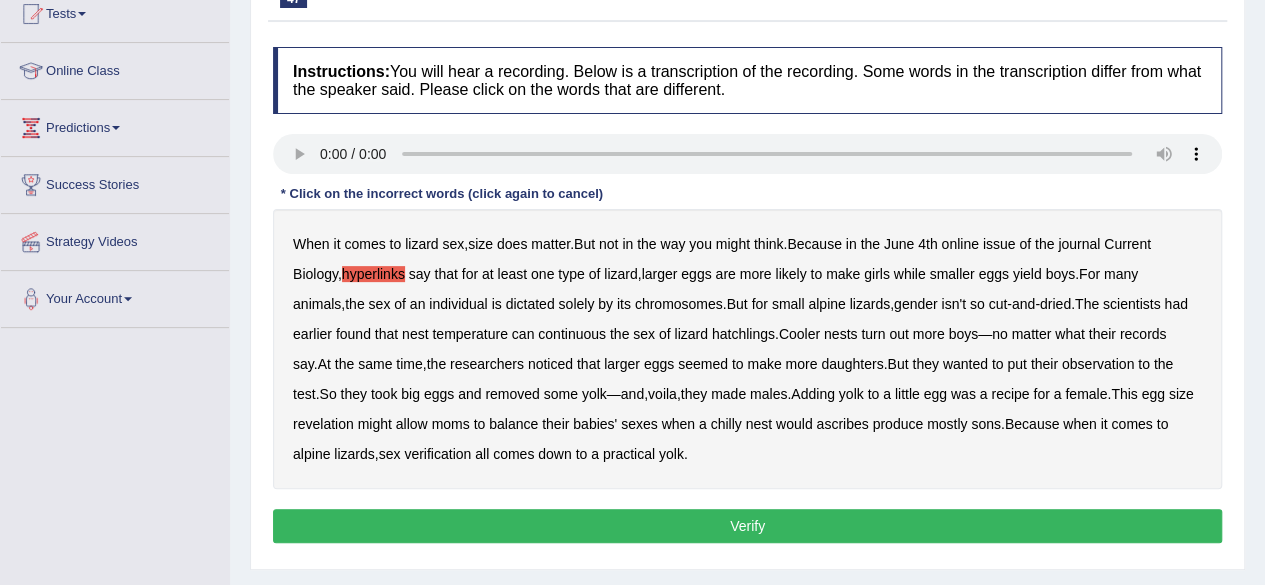 click on "hatchlings" at bounding box center [743, 334] 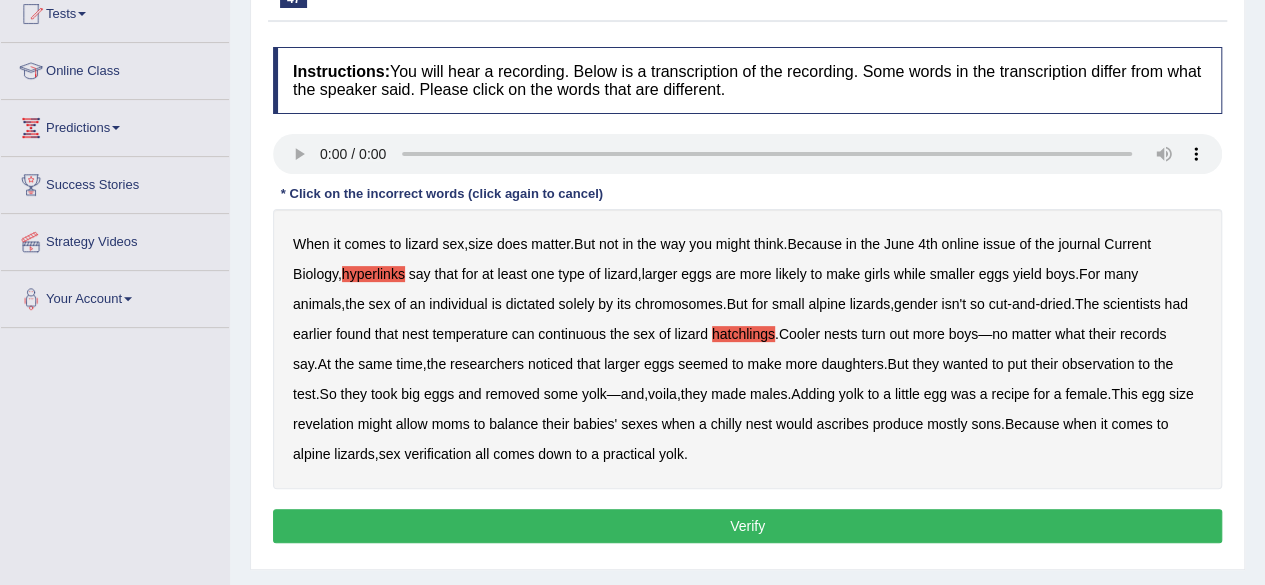 click on "revelation" at bounding box center [323, 424] 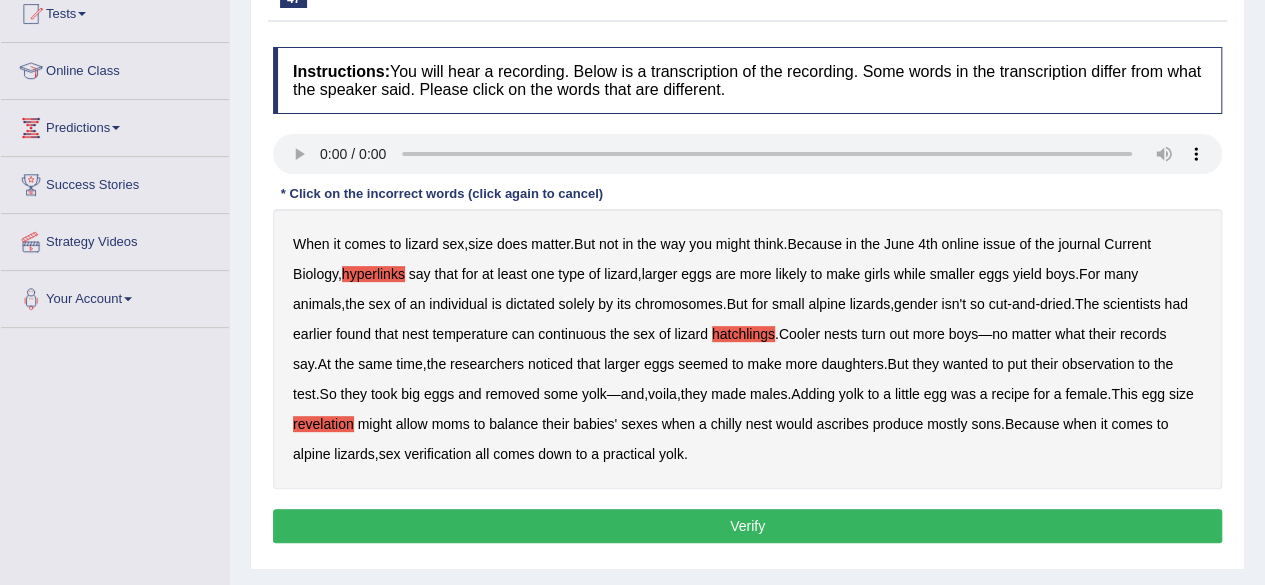 click on "Verify" at bounding box center (747, 526) 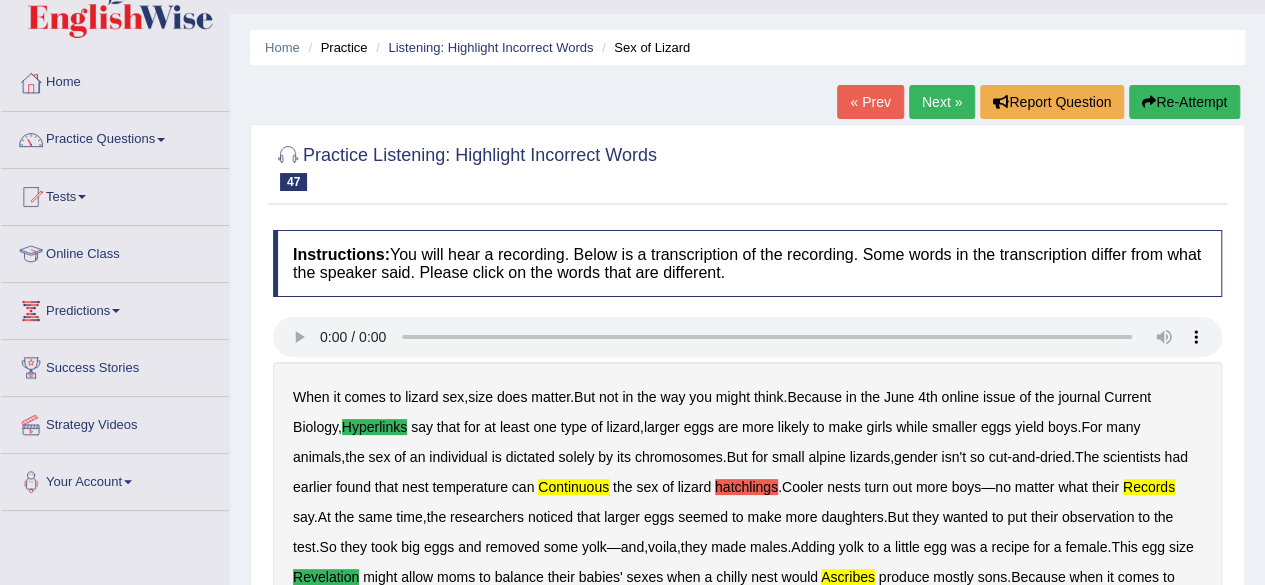 scroll, scrollTop: 42, scrollLeft: 0, axis: vertical 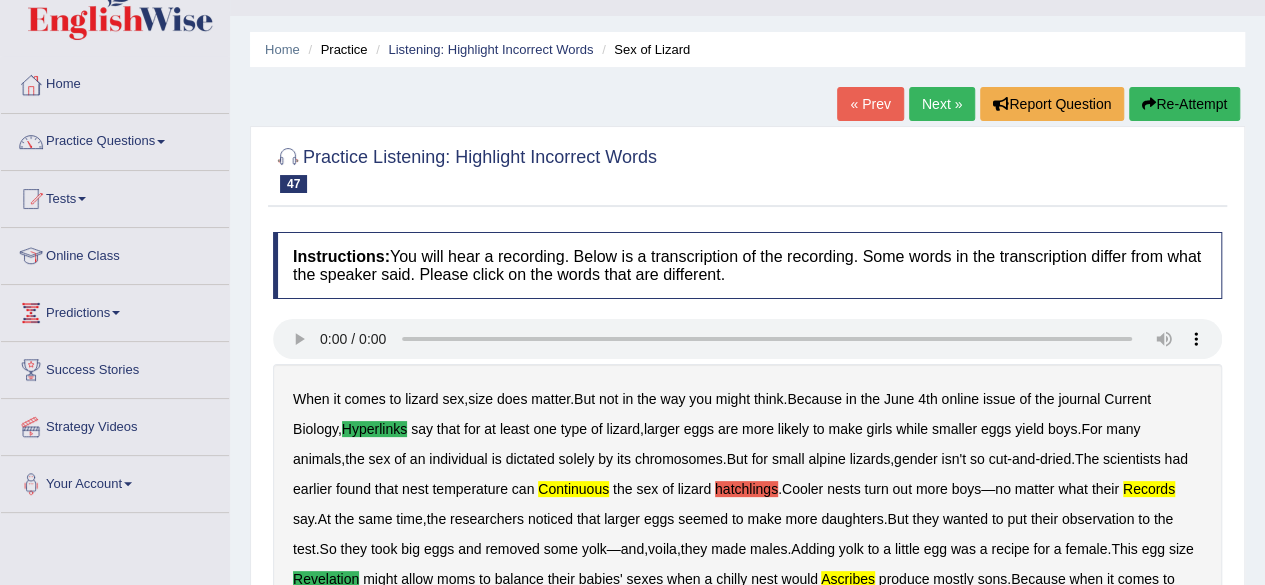 click on "Next »" at bounding box center (942, 104) 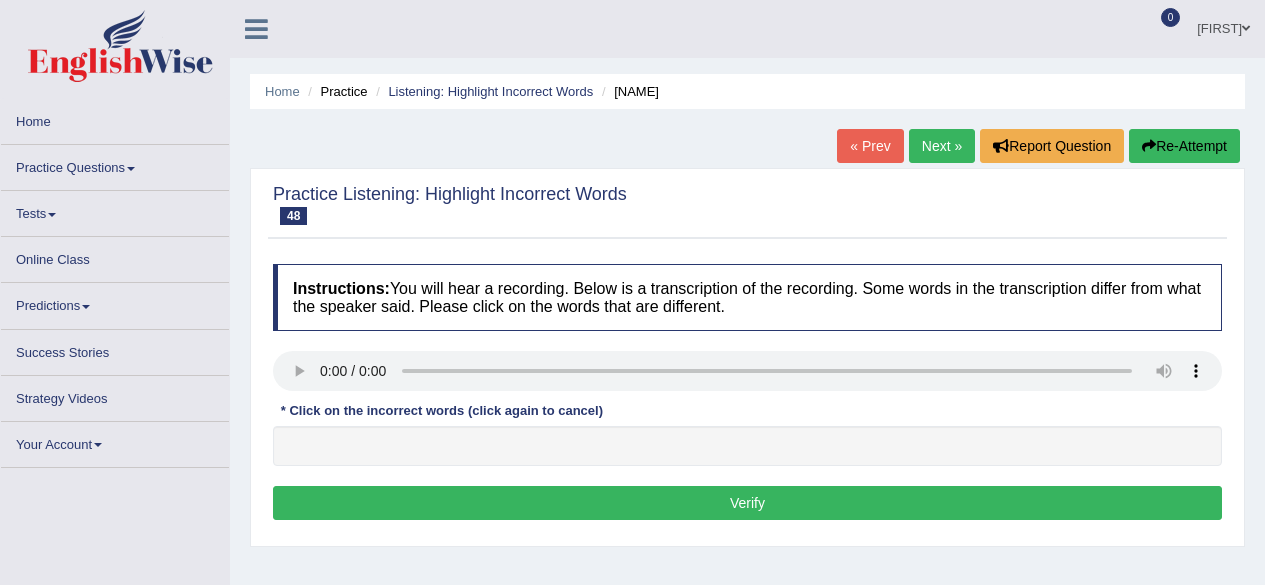 scroll, scrollTop: 0, scrollLeft: 0, axis: both 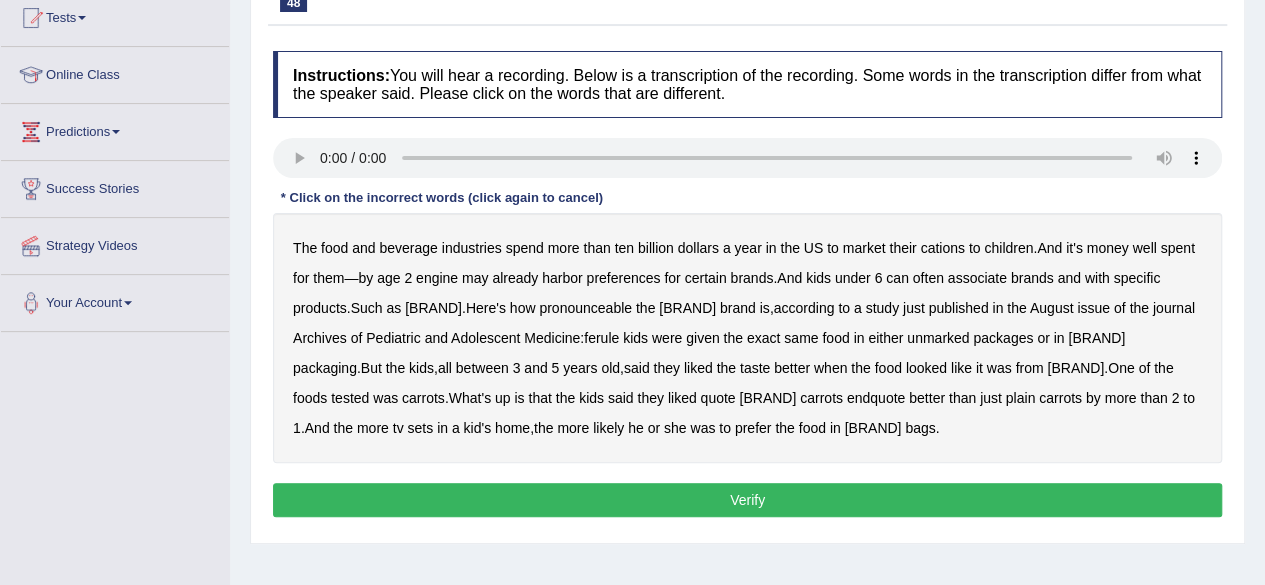 click on "ferule" at bounding box center [601, 338] 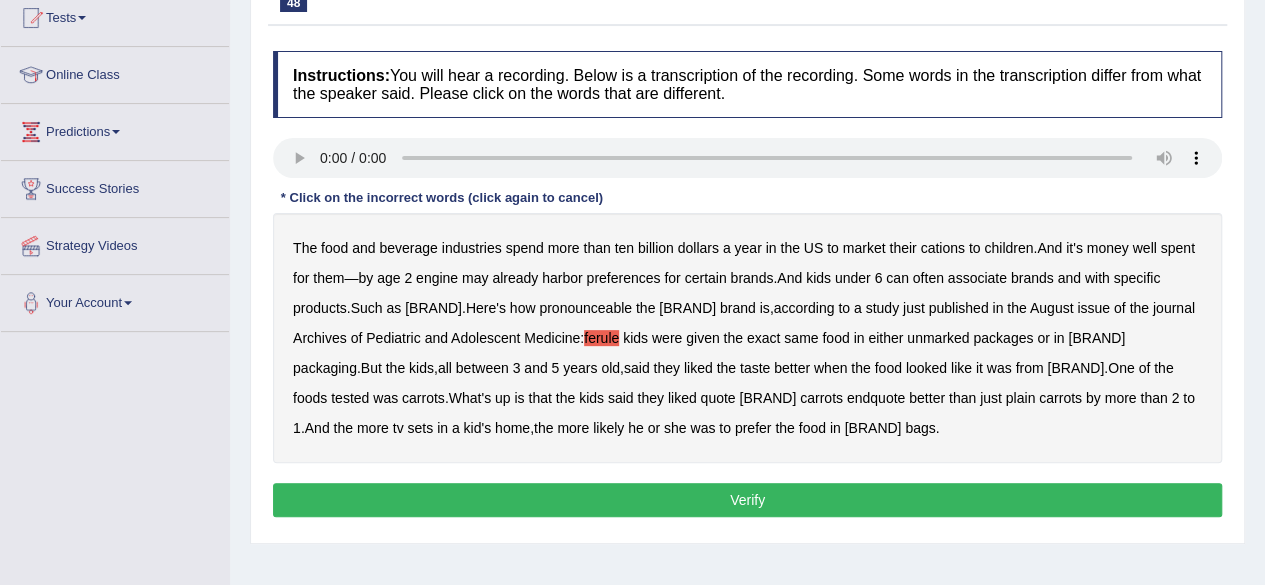 click on "ferule" at bounding box center (601, 338) 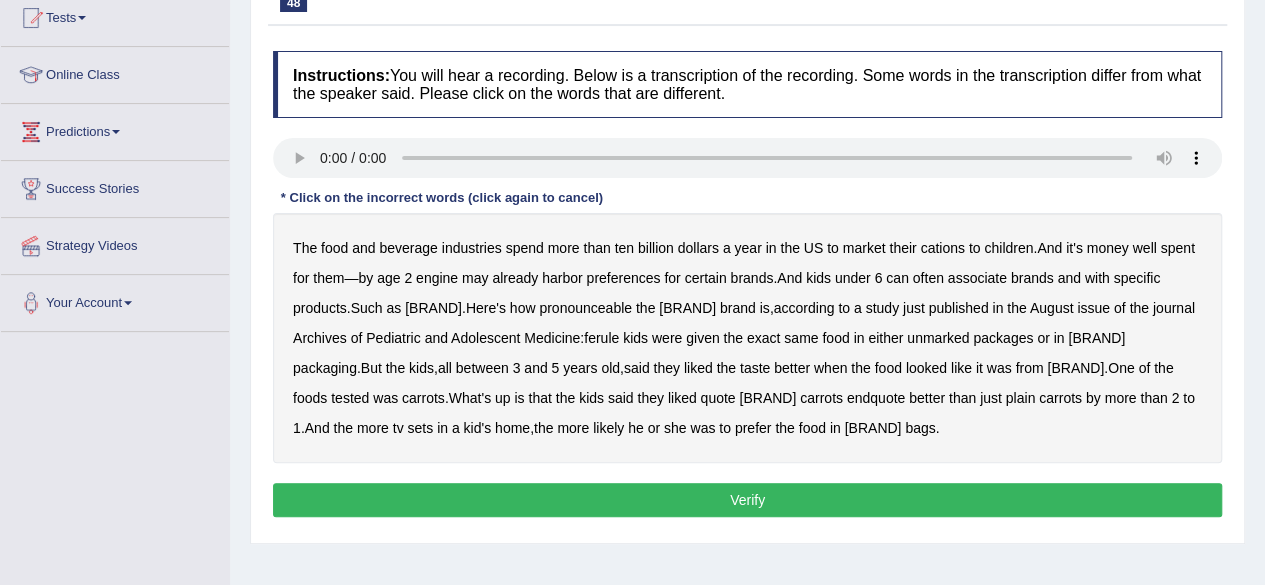 click on "ferule" at bounding box center [601, 338] 